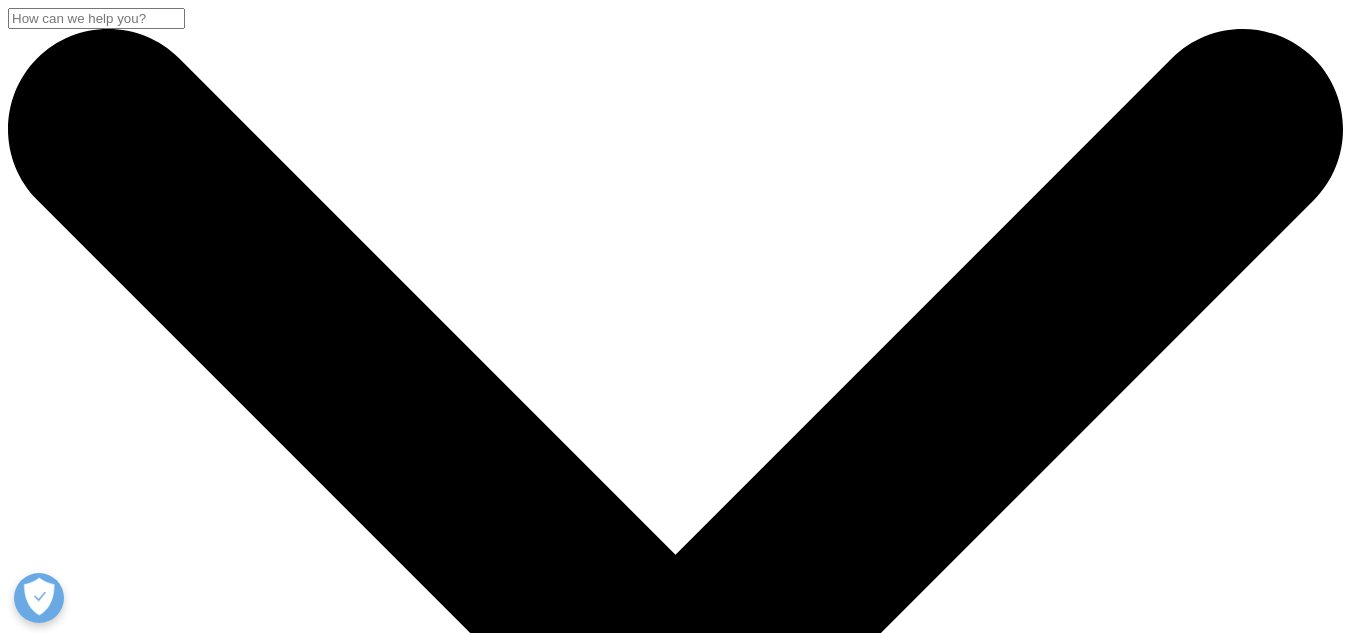 scroll, scrollTop: 0, scrollLeft: 0, axis: both 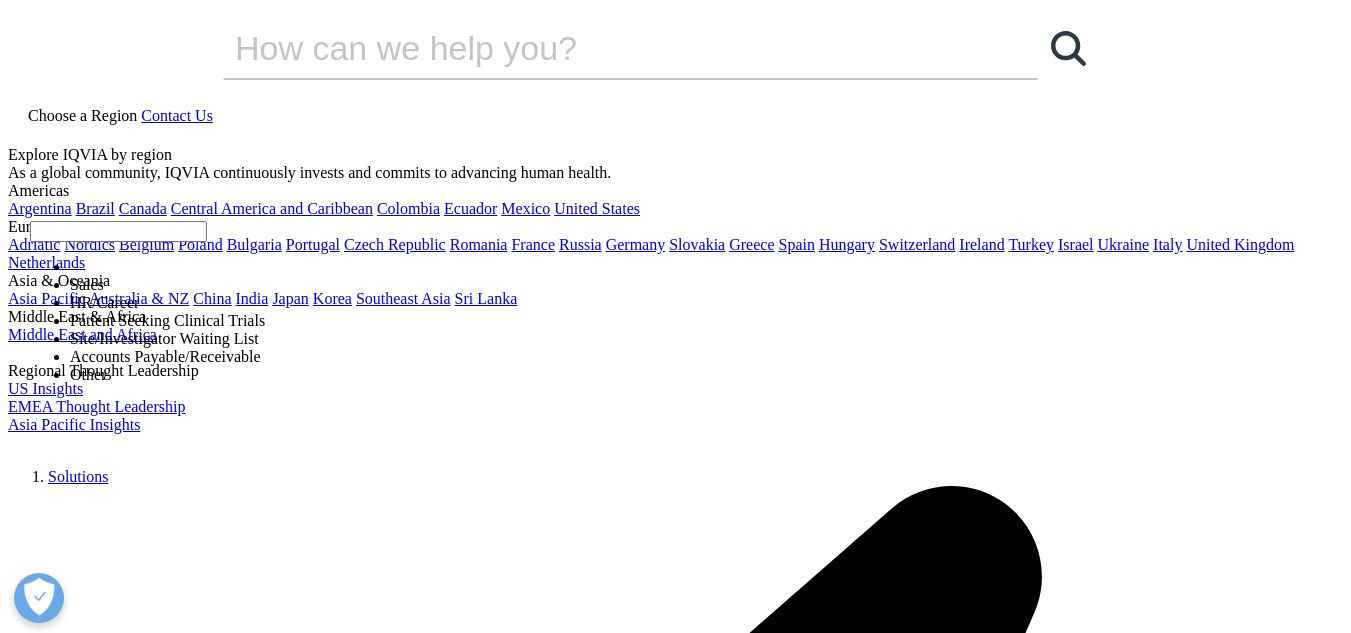 click at bounding box center (315, 22056) 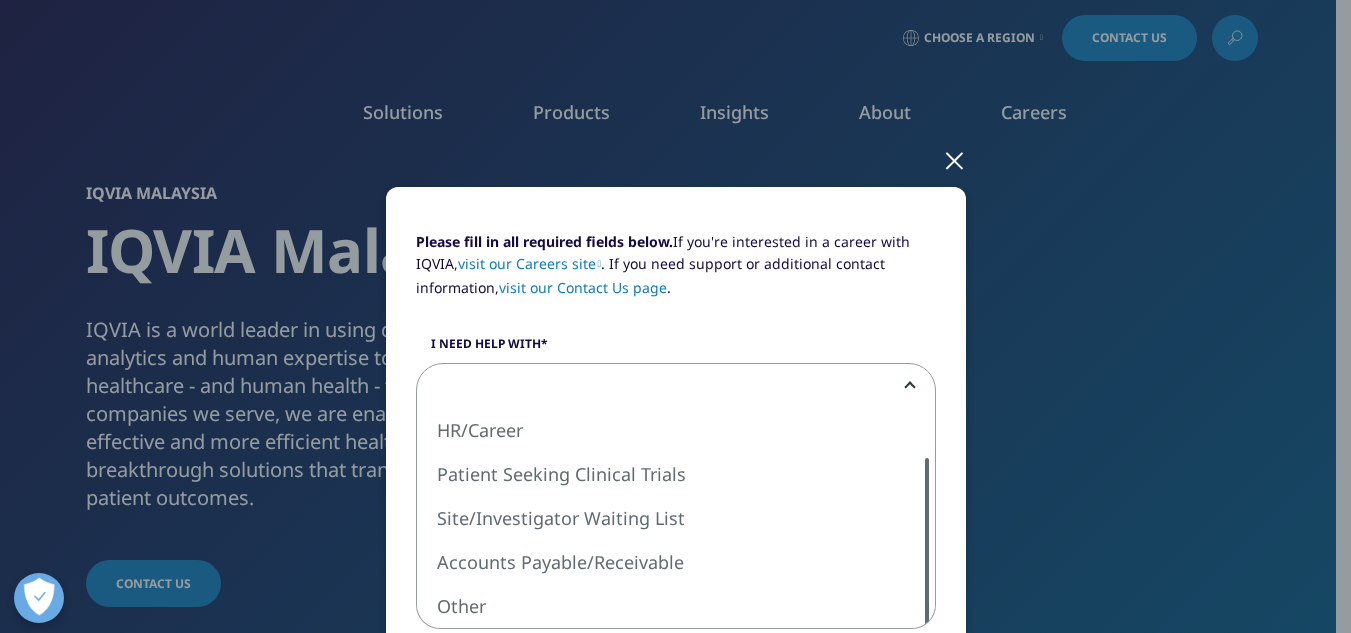 click at bounding box center (927, 543) 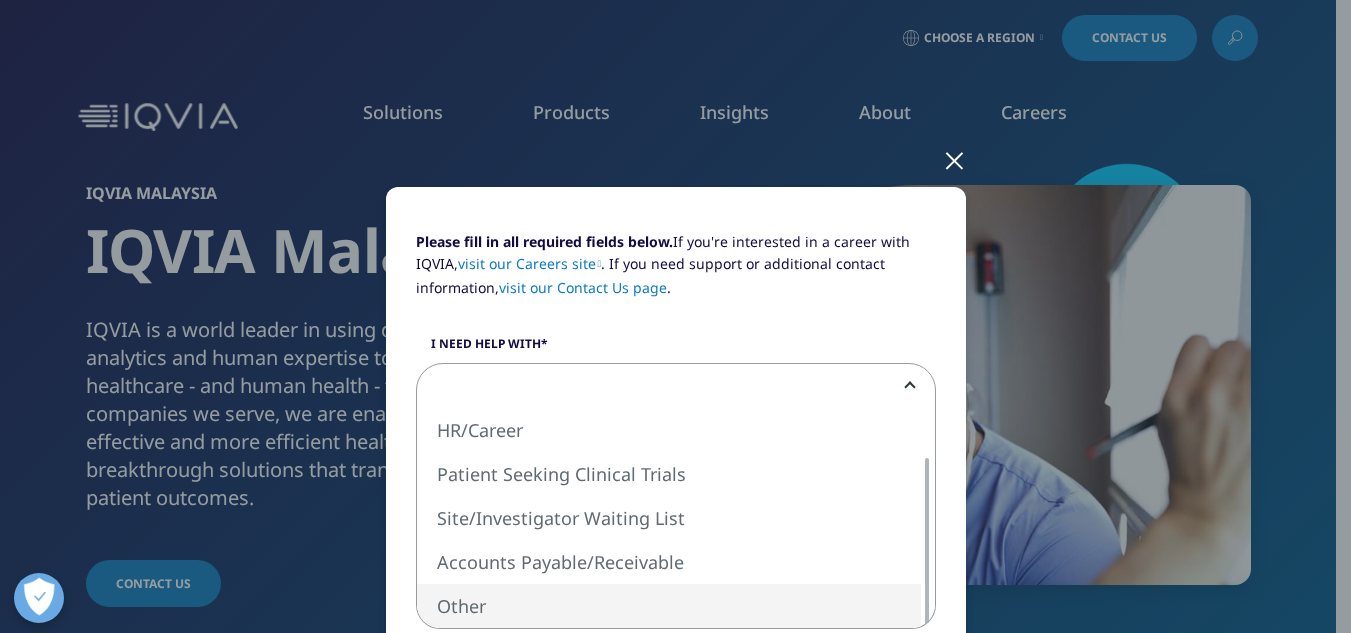select on "Other" 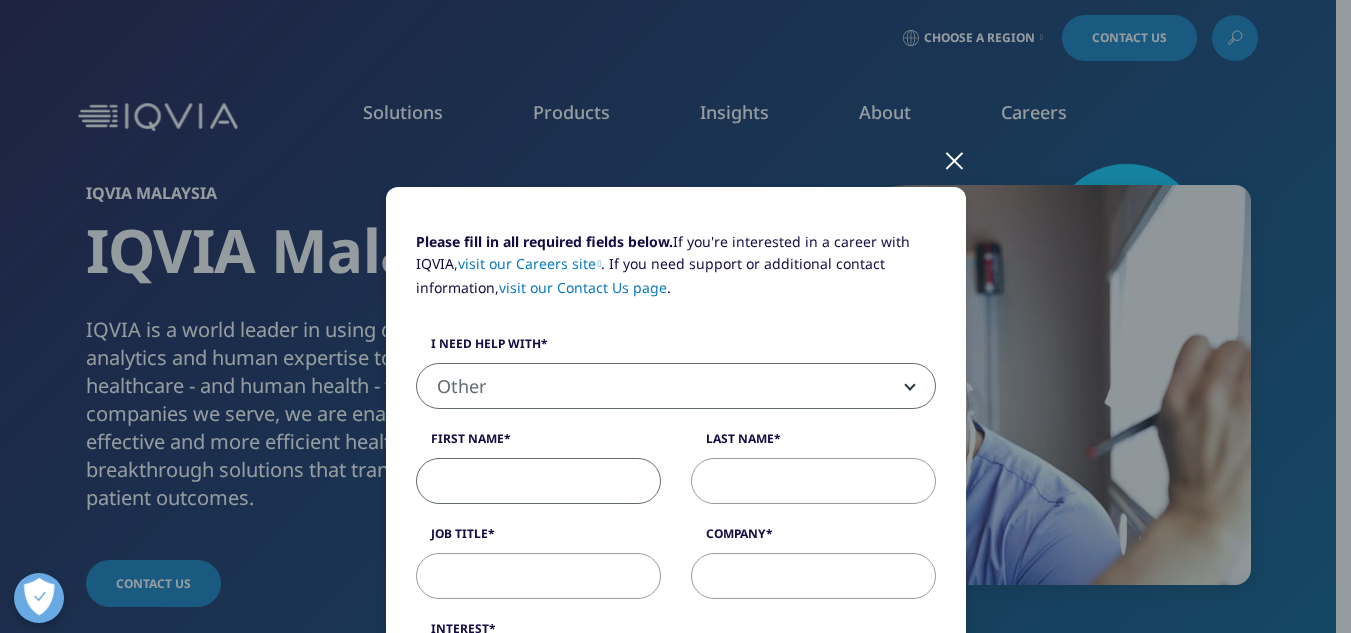 click on "First Name" at bounding box center (538, 481) 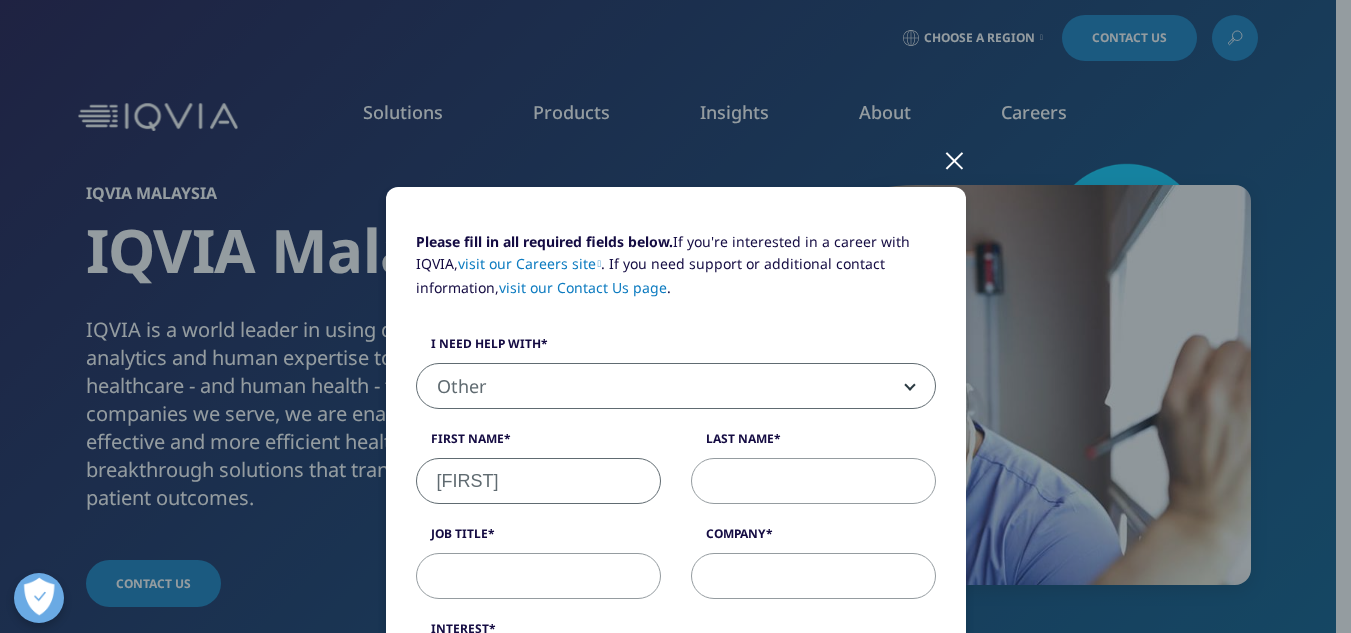 type on "[FIRST]" 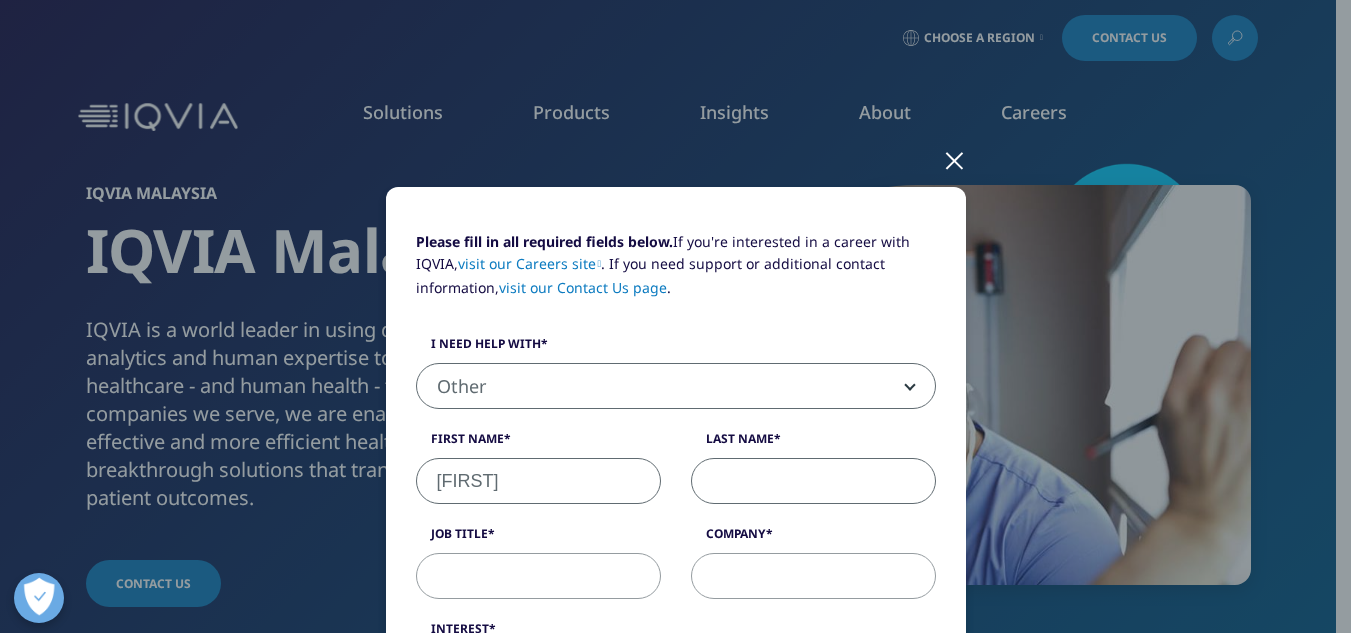 click on "Last Name" at bounding box center [813, 481] 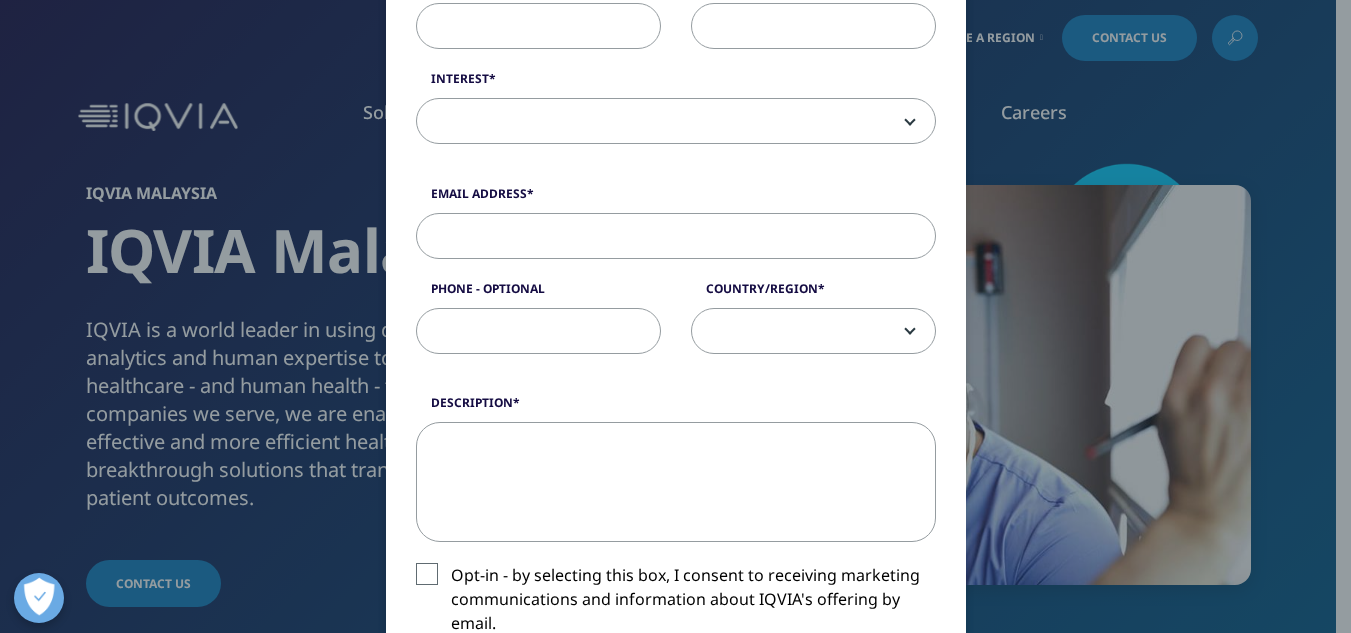 scroll, scrollTop: 689, scrollLeft: 0, axis: vertical 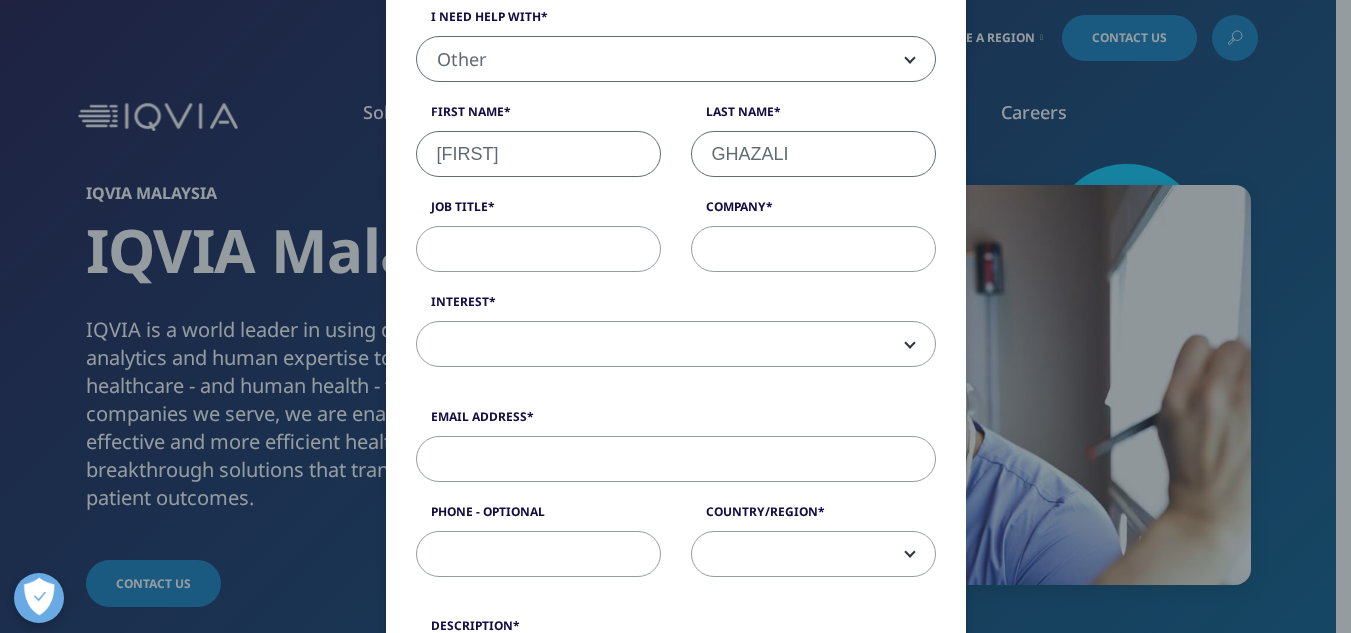 type on "GHAZALI" 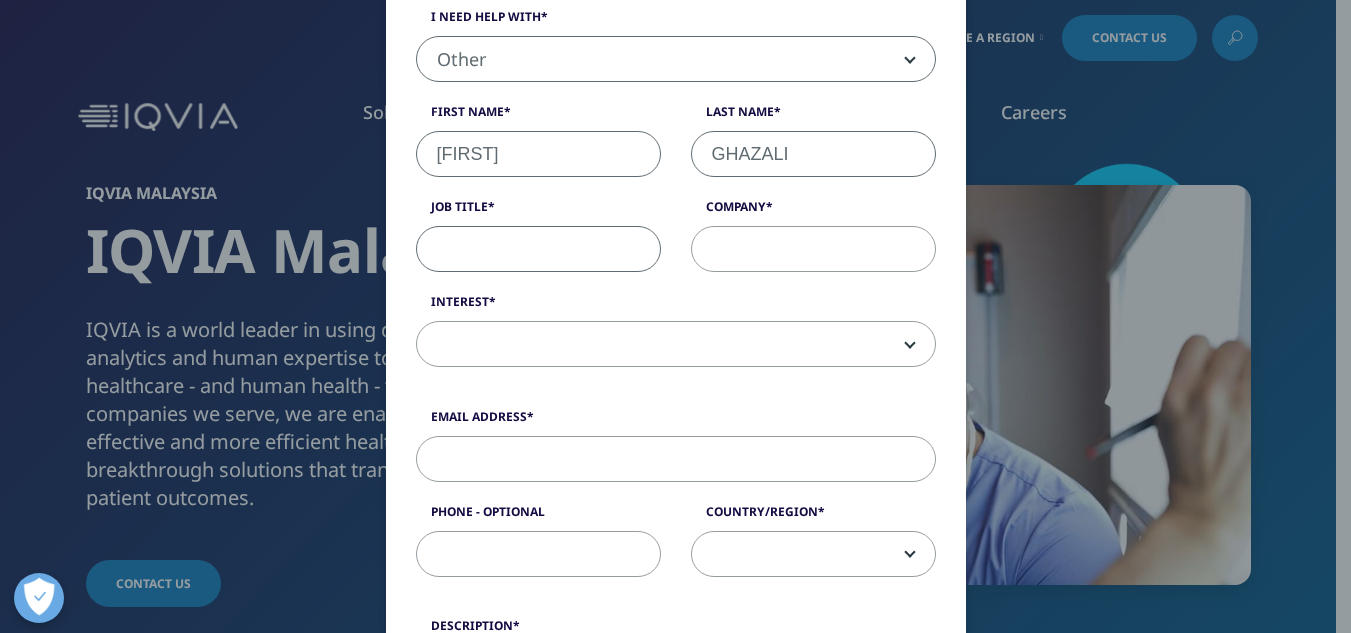 click on "Job Title" at bounding box center (538, 249) 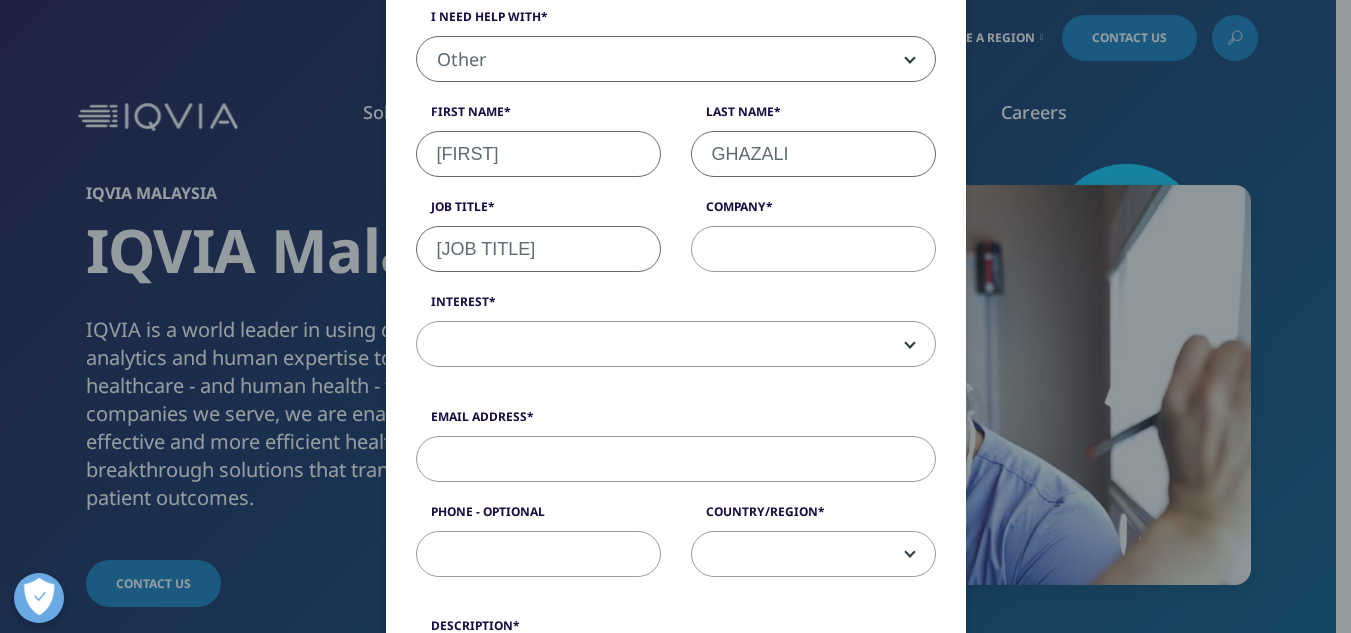 scroll, scrollTop: 0, scrollLeft: 61, axis: horizontal 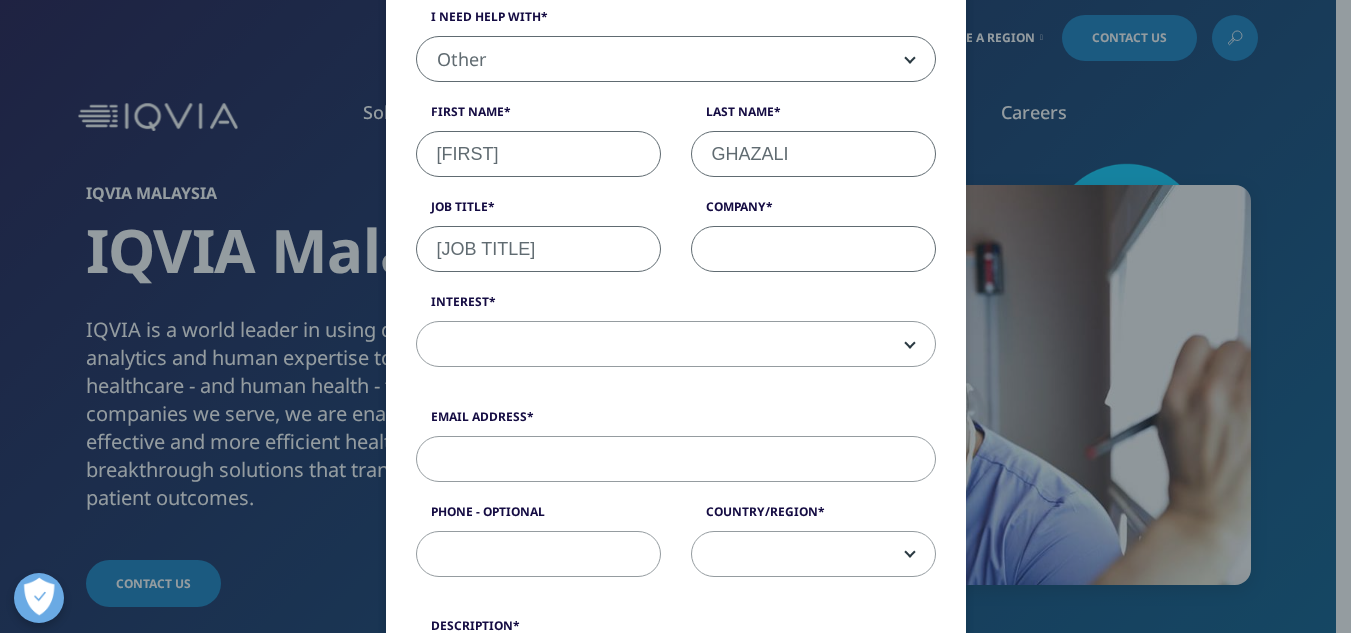 click on "Company" at bounding box center [813, 249] 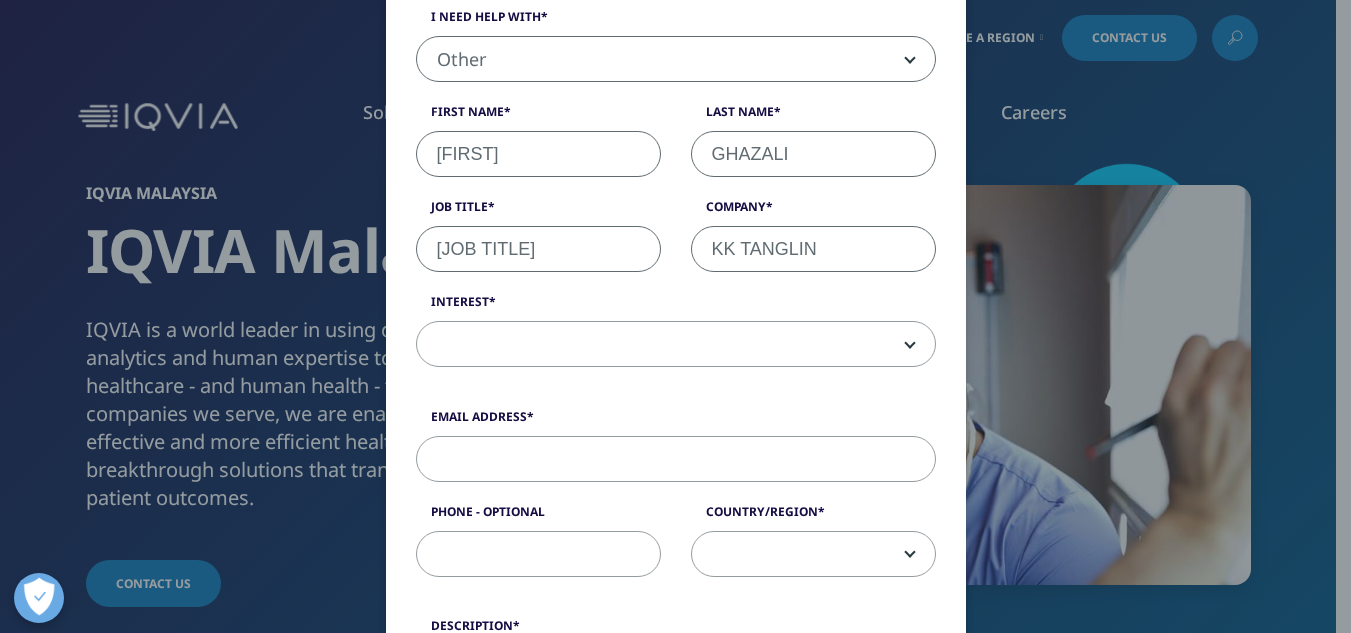 type on "KK TANGLIN" 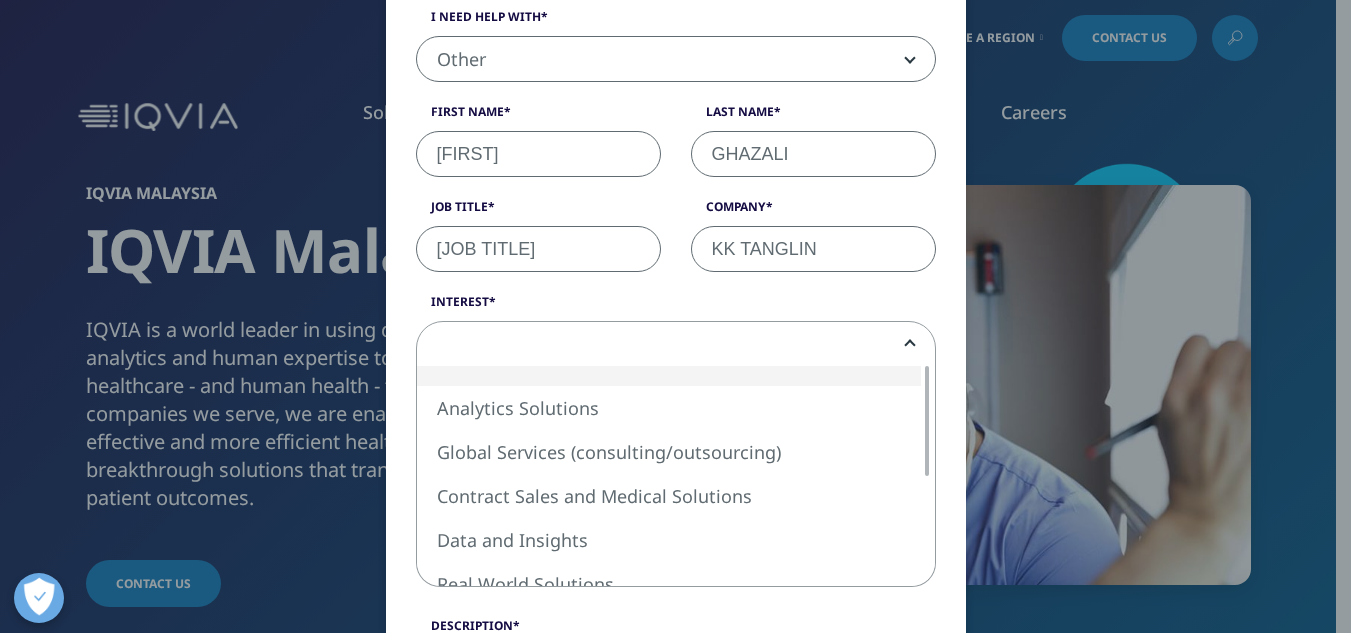 click at bounding box center (676, 345) 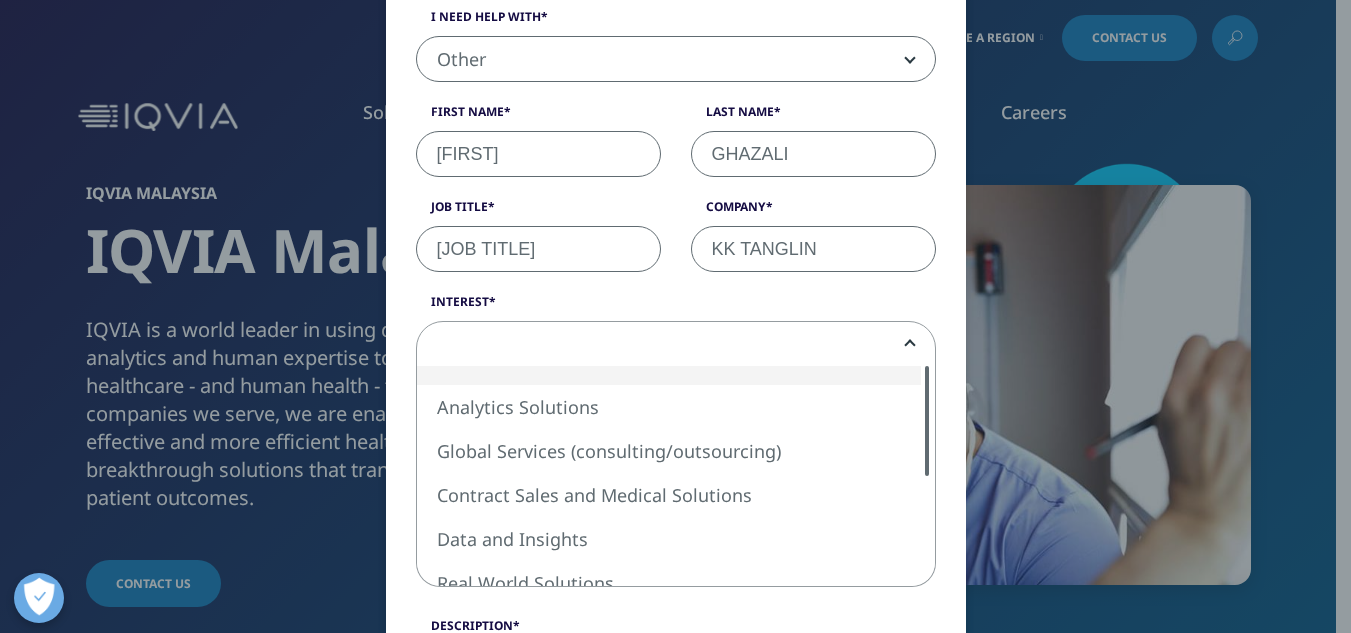 click on "Please fill in all required fields below.  If you're interested in a career with IQVIA,  visit our Careers site . If you need support or additional contact information,  visit our Contact Us page .
I need help with
Sales
HR/Career
Patient Seeking Clinical Trials
Site/Investigator Waiting List
Accounts Payable/Receivable
Other
Other
First Name
[FIRST]
Last Name
[LAST]
Job Title
[JOB TITLE]
Company
KK TANGLIN
Interest
Analytics Solutions
Global Services (consulting/outsourcing)
Contract Sales and Medical Solutions
Data and Insights
Real World Solutions
Research and Development Solutions
Technology Solutions
Commercialization
Safety, Regulatory, Quality, Commercial Compliance and Med Info
Email Address" at bounding box center [676, 542] 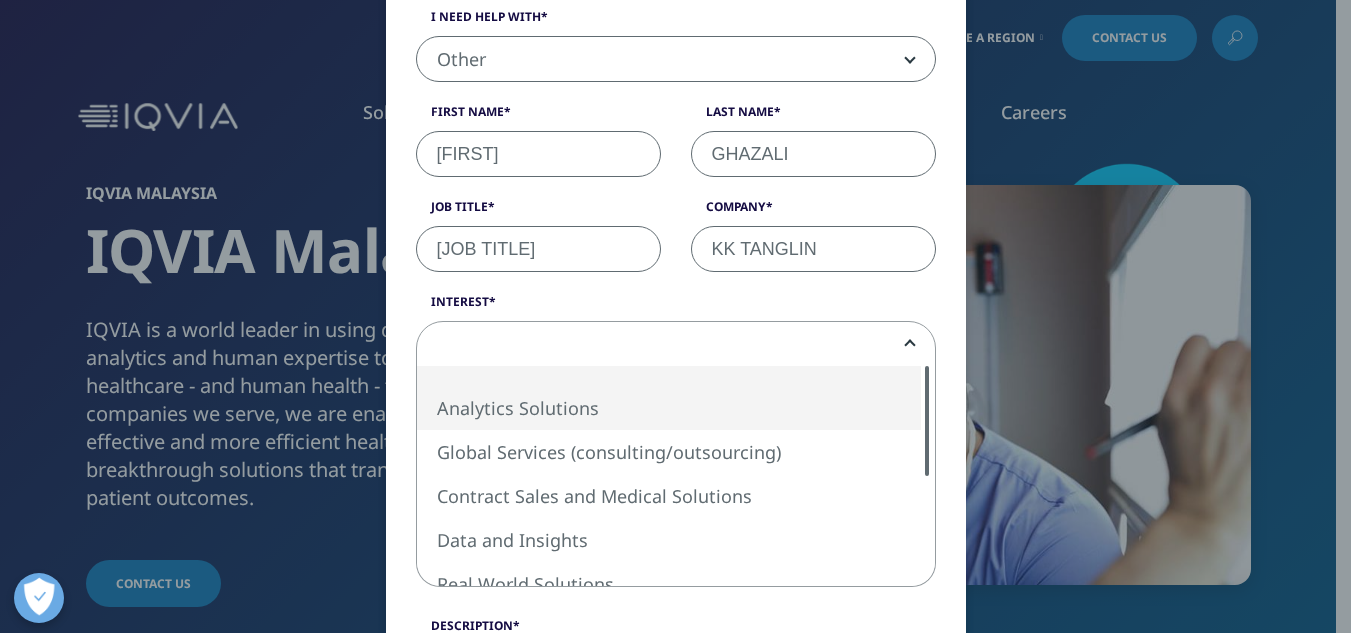 click on "Please fill in all required fields below.  If you're interested in a career with IQVIA,  visit our Careers site . If you need support or additional contact information,  visit our Contact Us page .
I need help with
Sales
HR/Career
Patient Seeking Clinical Trials
Site/Investigator Waiting List
Accounts Payable/Receivable
Other
Other
First Name
[FIRST]
Last Name
[LAST]
Job Title
[JOB TITLE]
Company
KK TANGLIN
Interest
Analytics Solutions
Global Services (consulting/outsourcing)
Contract Sales and Medical Solutions
Data and Insights
Real World Solutions
Research and Development Solutions
Technology Solutions
Commercialization
Safety, Regulatory, Quality, Commercial Compliance and Med Info
Email Address" at bounding box center (676, 542) 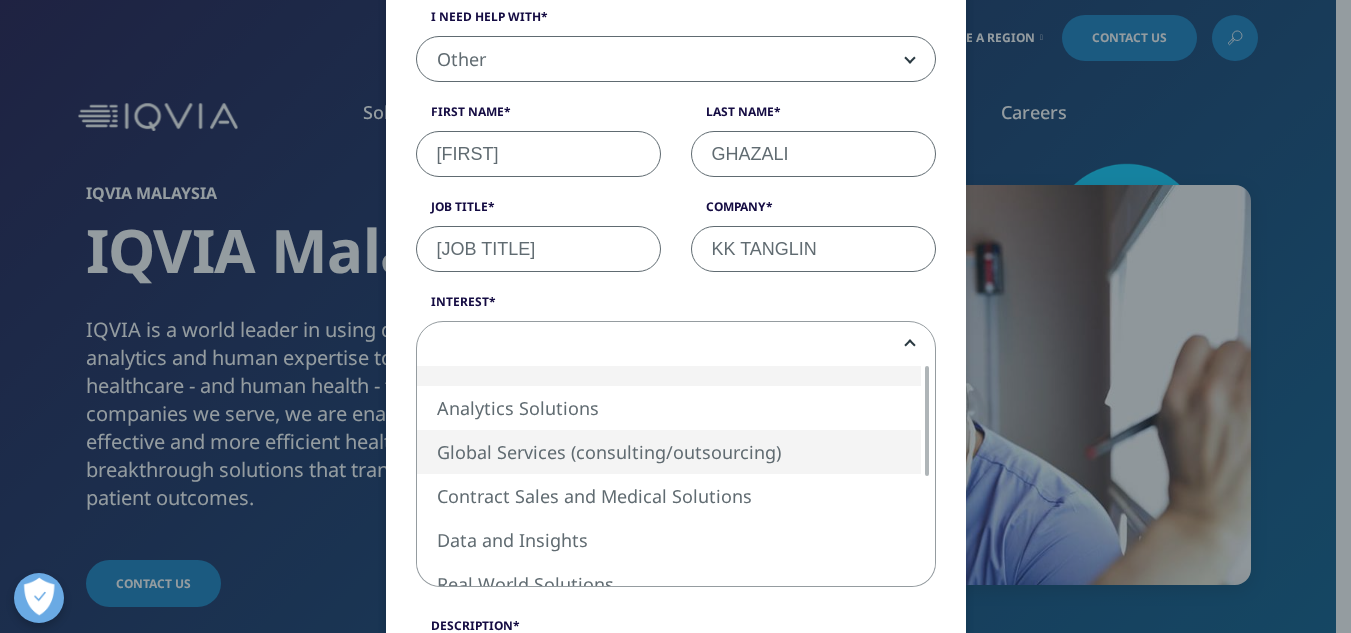 select on "Global Services" 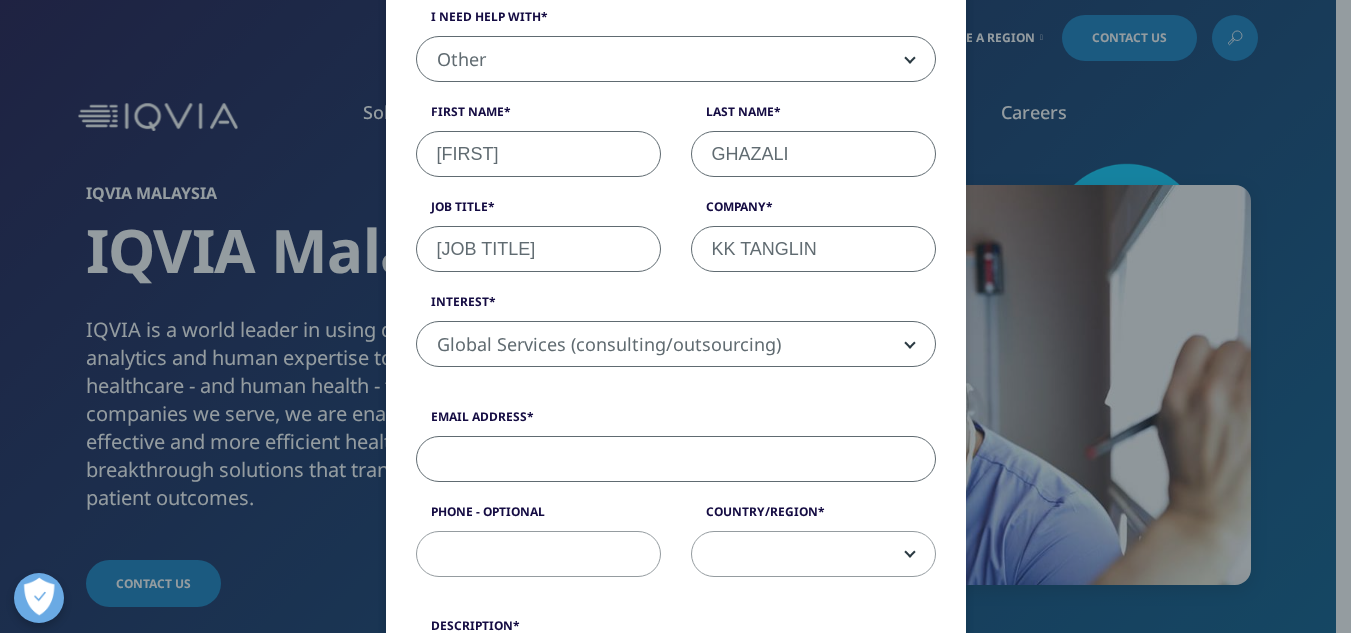 click on "Email Address" at bounding box center (676, 459) 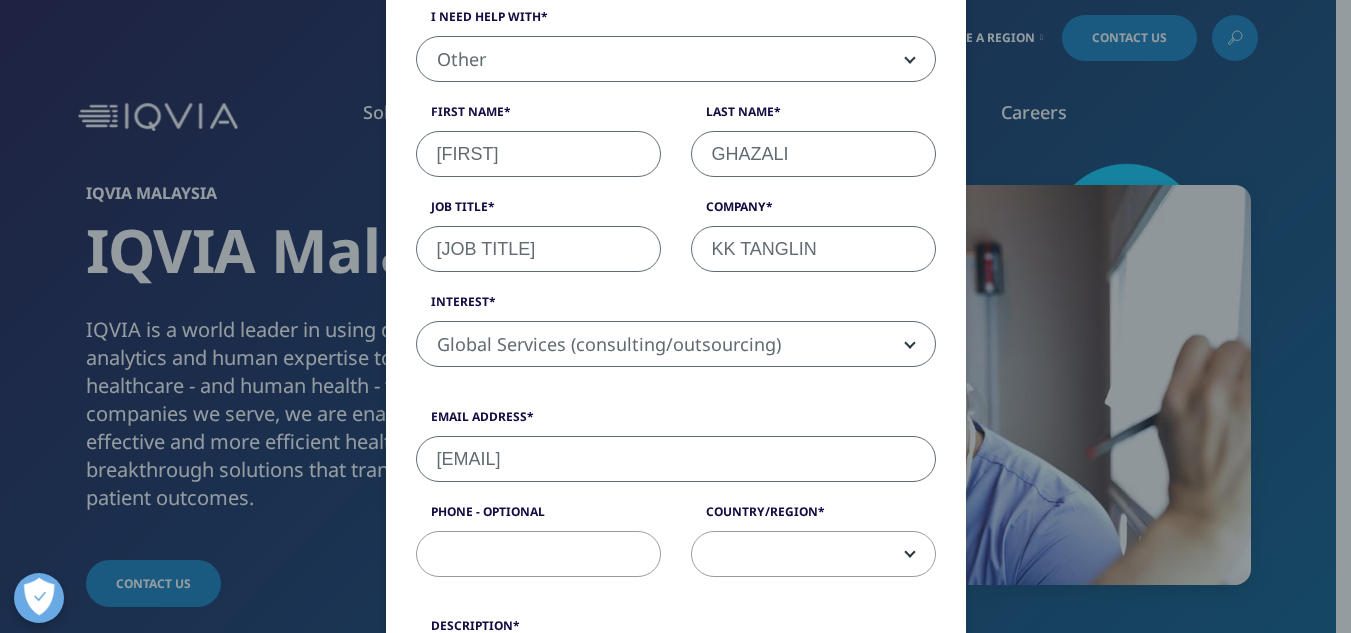 type on "[EMAIL]" 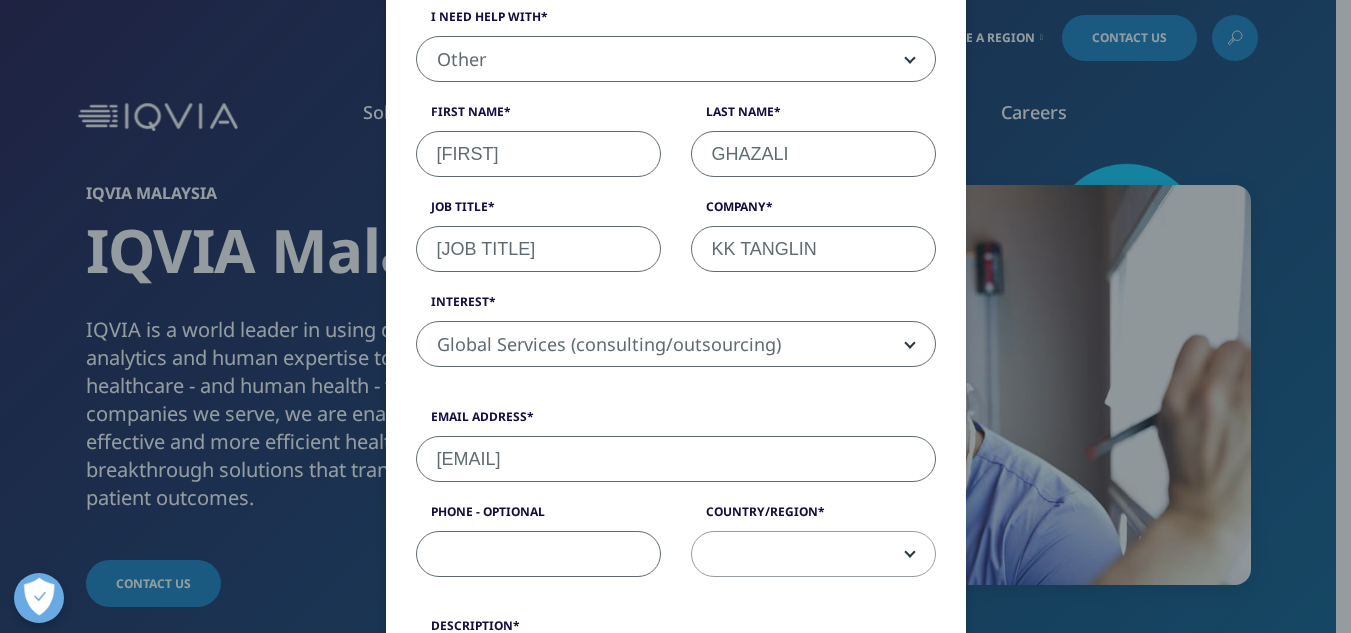 click on "Phone - Optional" at bounding box center (538, 554) 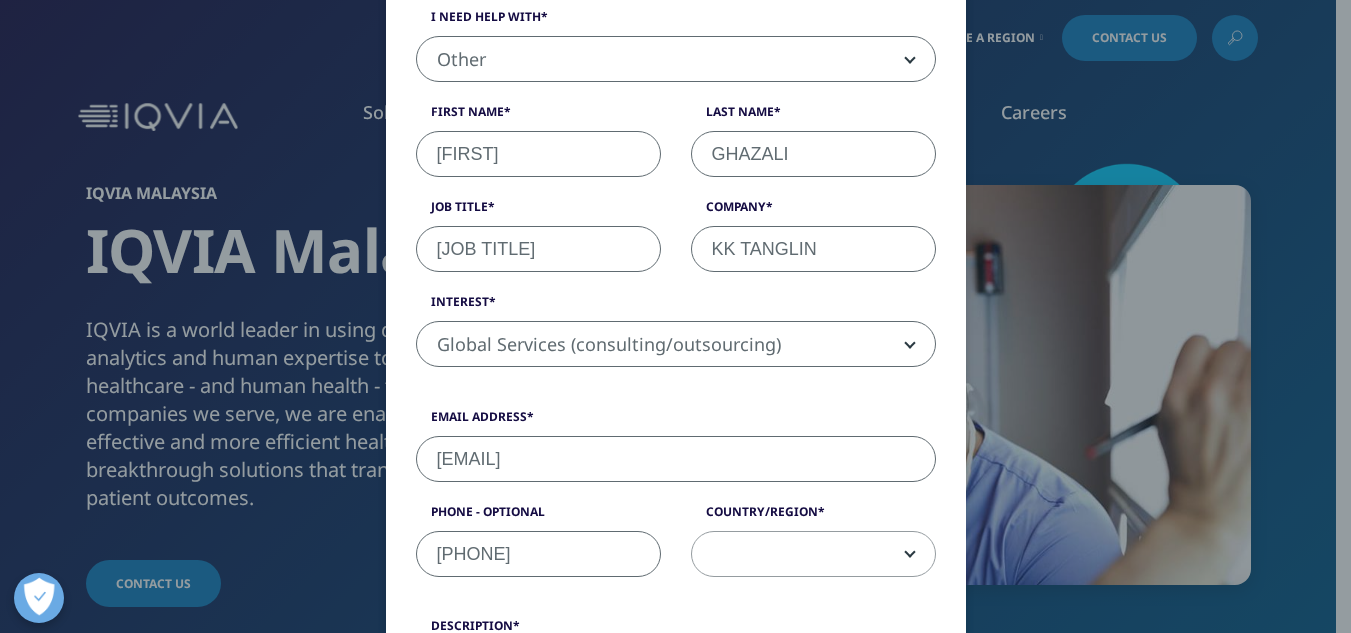 type on "[PHONE]" 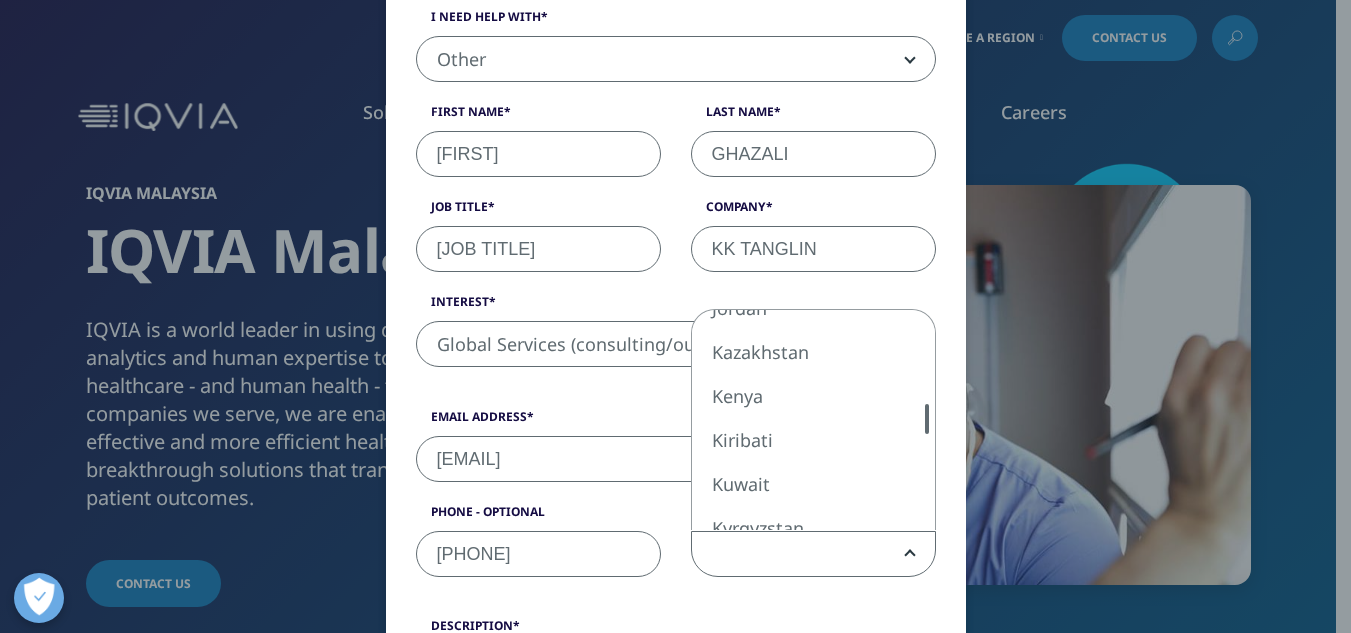 click at bounding box center (927, 419) 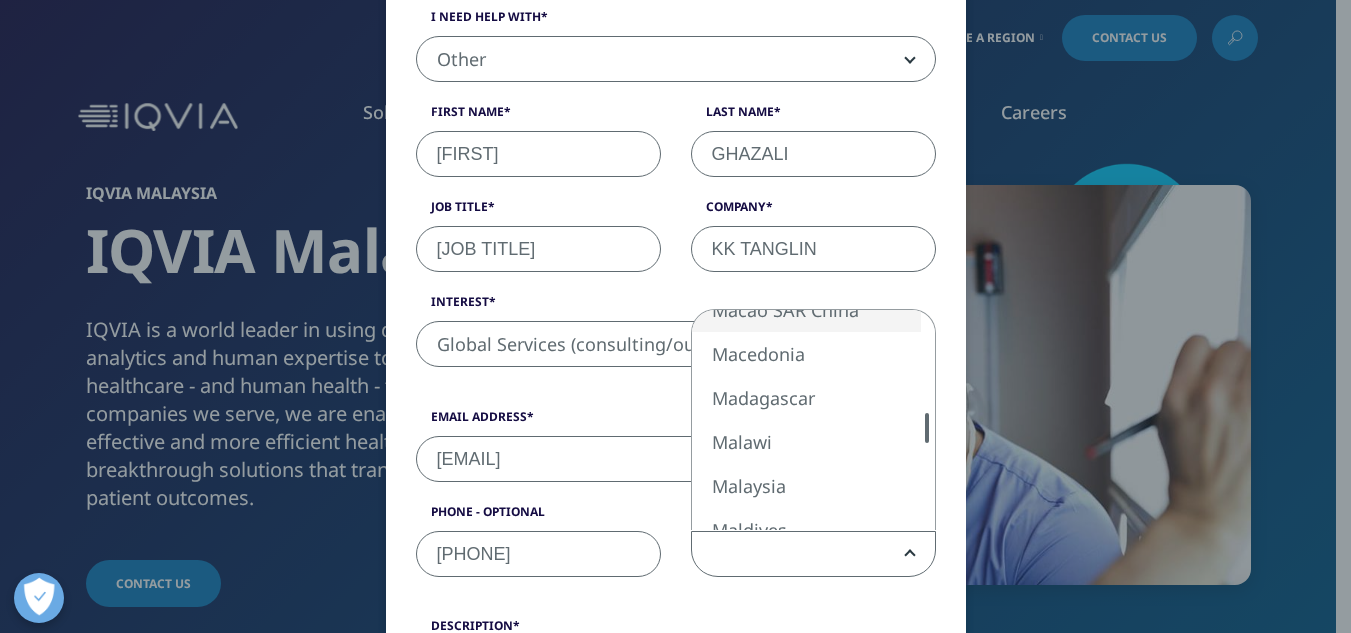 click at bounding box center (927, 428) 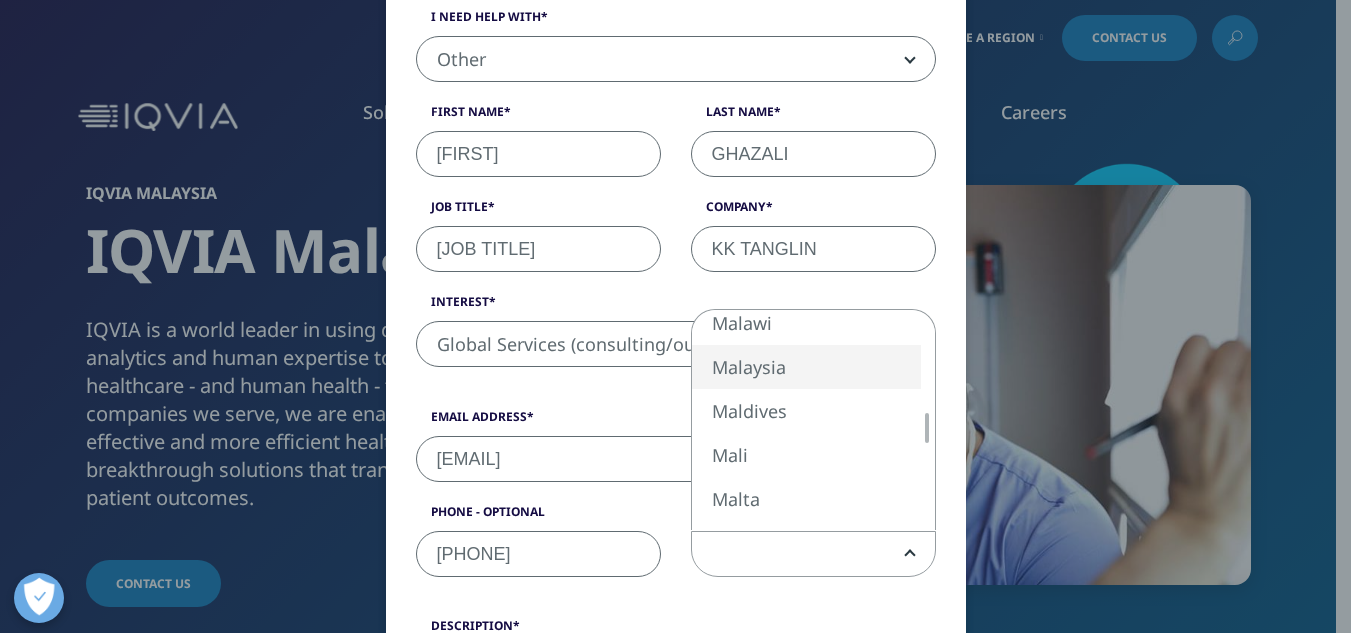 select on "Malaysia" 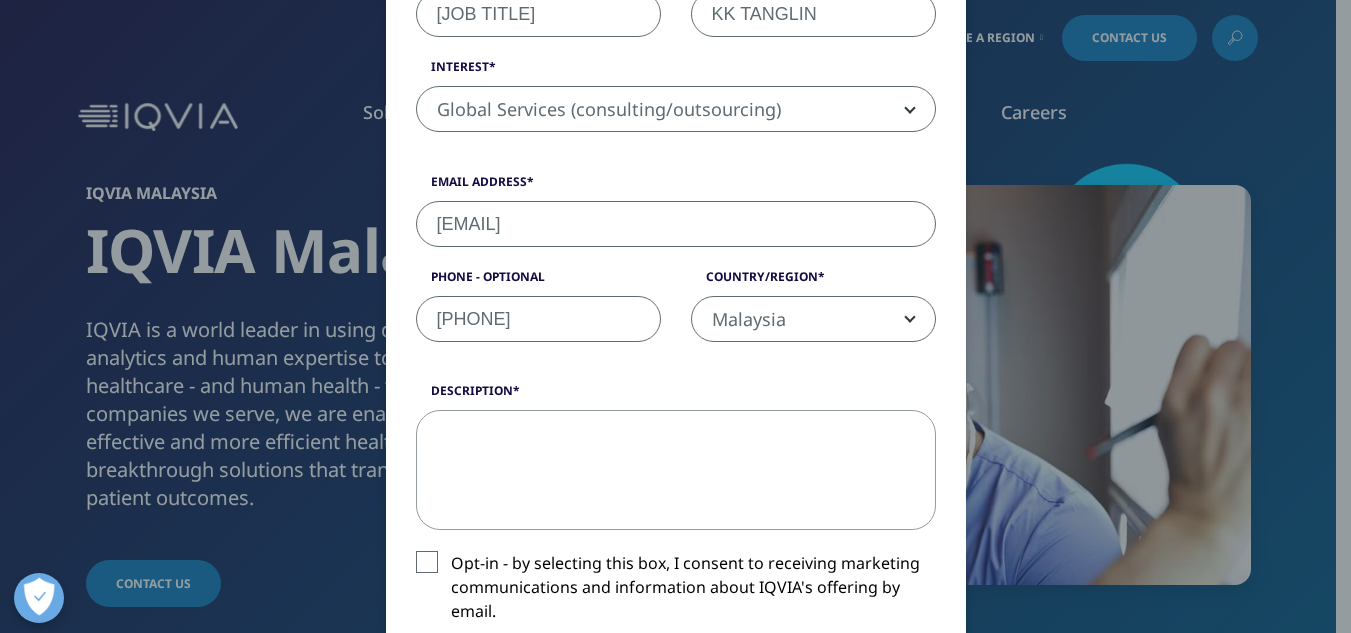 scroll, scrollTop: 577, scrollLeft: 0, axis: vertical 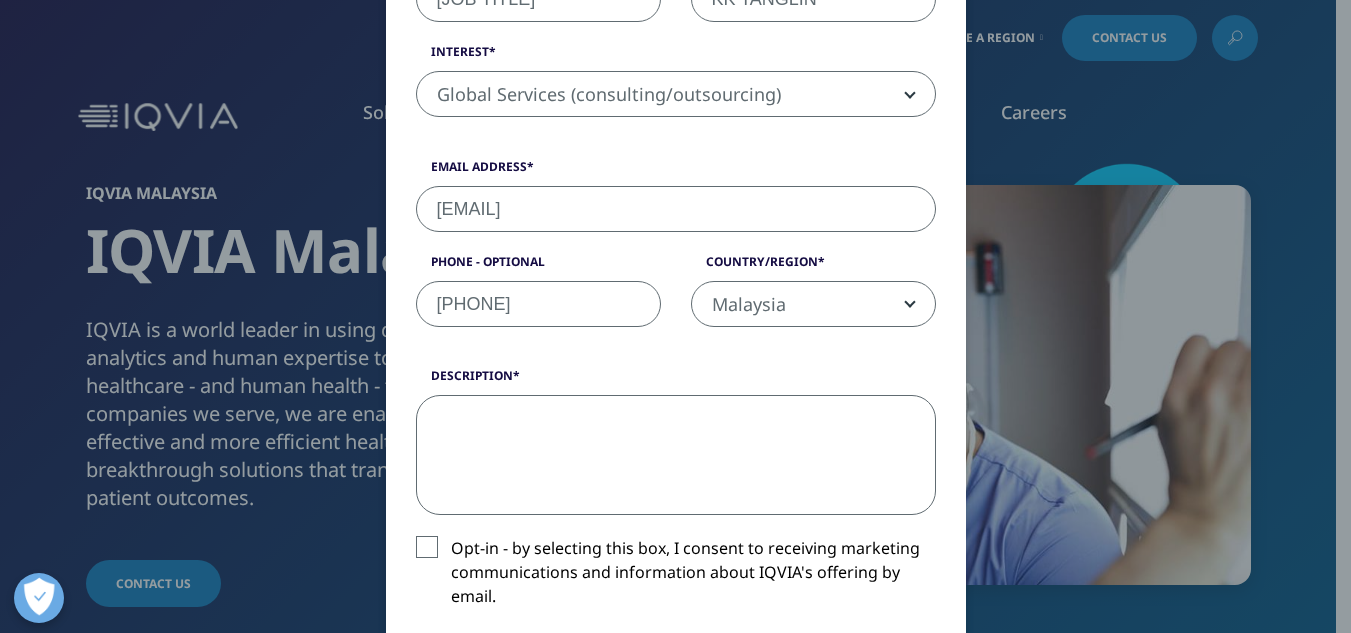 click on "Description" at bounding box center (676, 455) 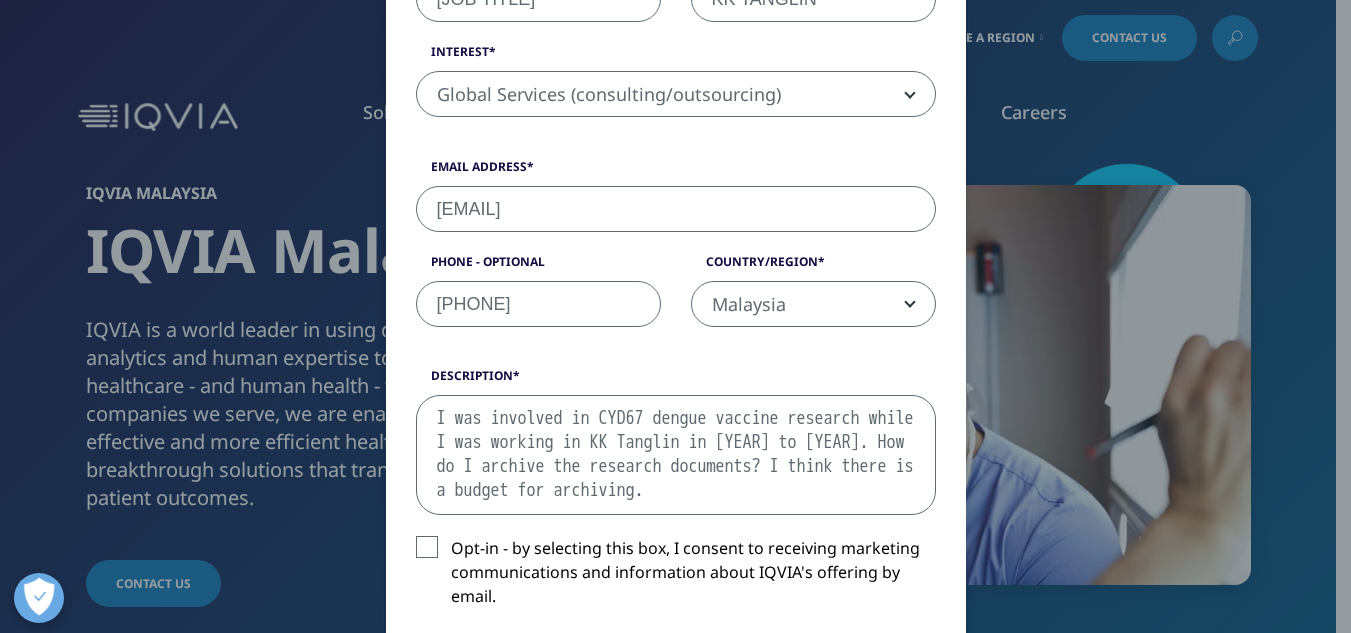 click on "I was involved in CYD67 dengue vaccine research while I was working in KK Tanglin in [YEAR] to [YEAR]. How do I archive the research documents? I think there is a budget for archiving." at bounding box center [676, 455] 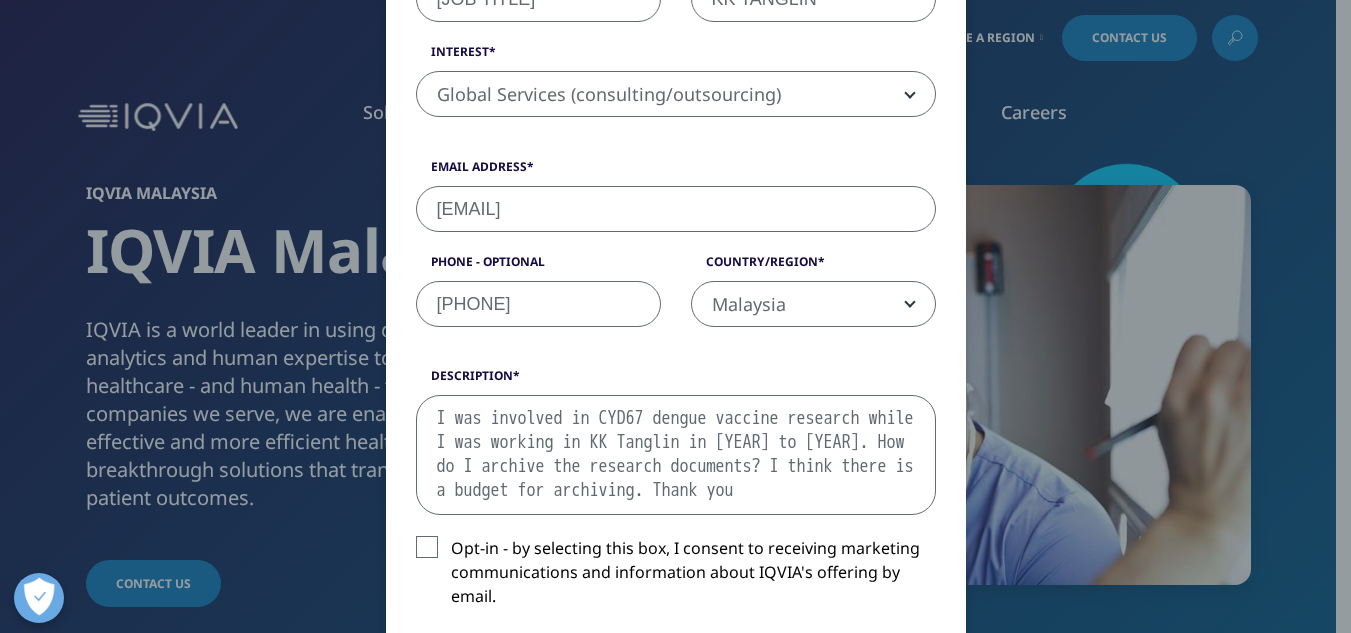 click on "Opt-in - by selecting this box, I consent to receiving marketing communications and information about IQVIA's offering by email." at bounding box center [676, 577] 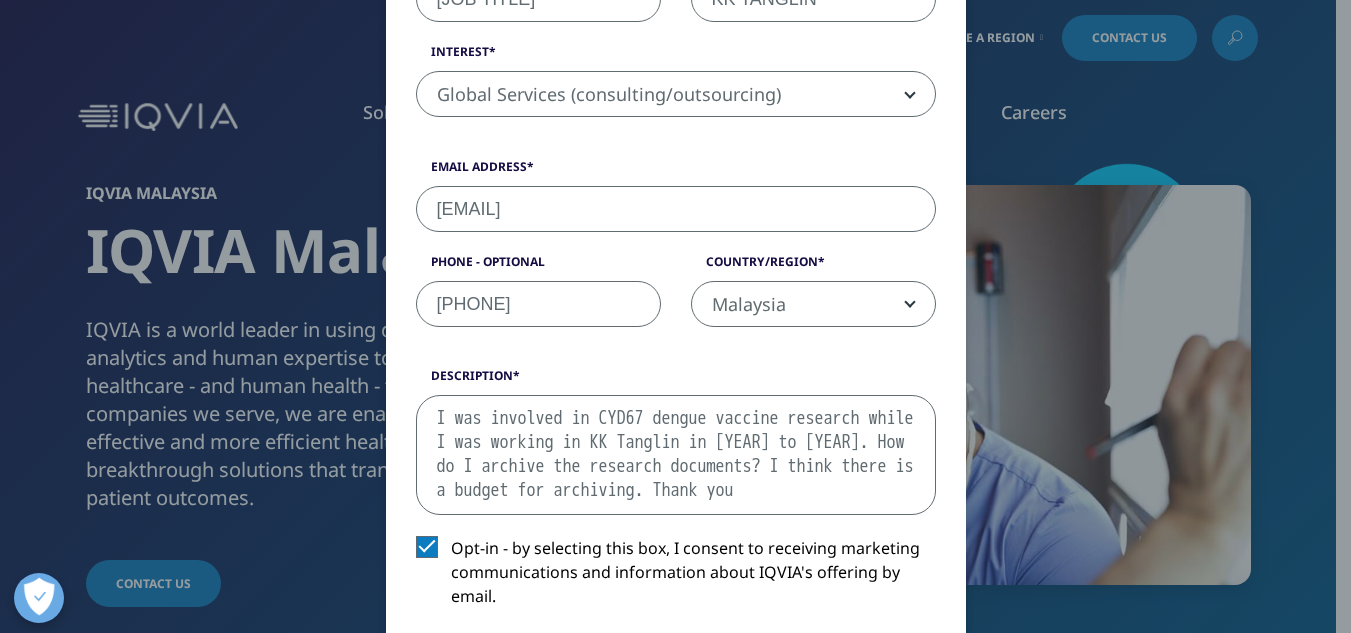 click on "I was involved in CYD67 dengue vaccine research while I was working in KK Tanglin in [YEAR] to [YEAR]. How do I archive the research documents? I think there is a budget for archiving. Thank you" at bounding box center [676, 455] 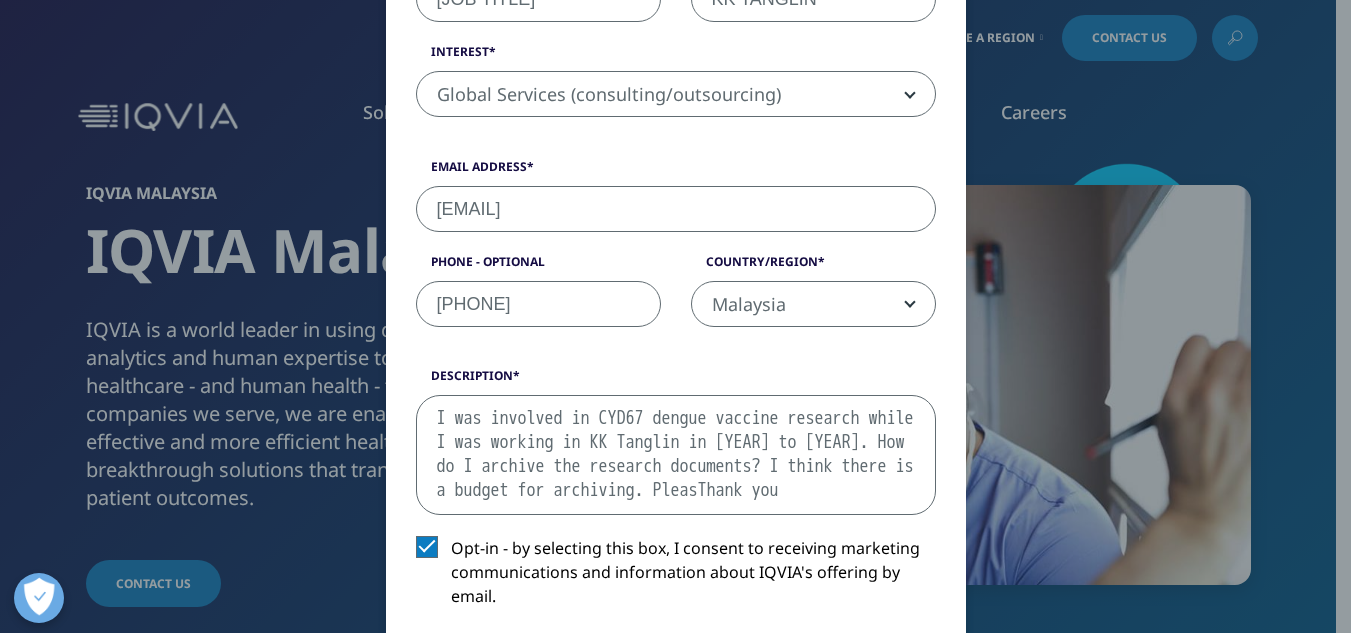scroll, scrollTop: 12, scrollLeft: 0, axis: vertical 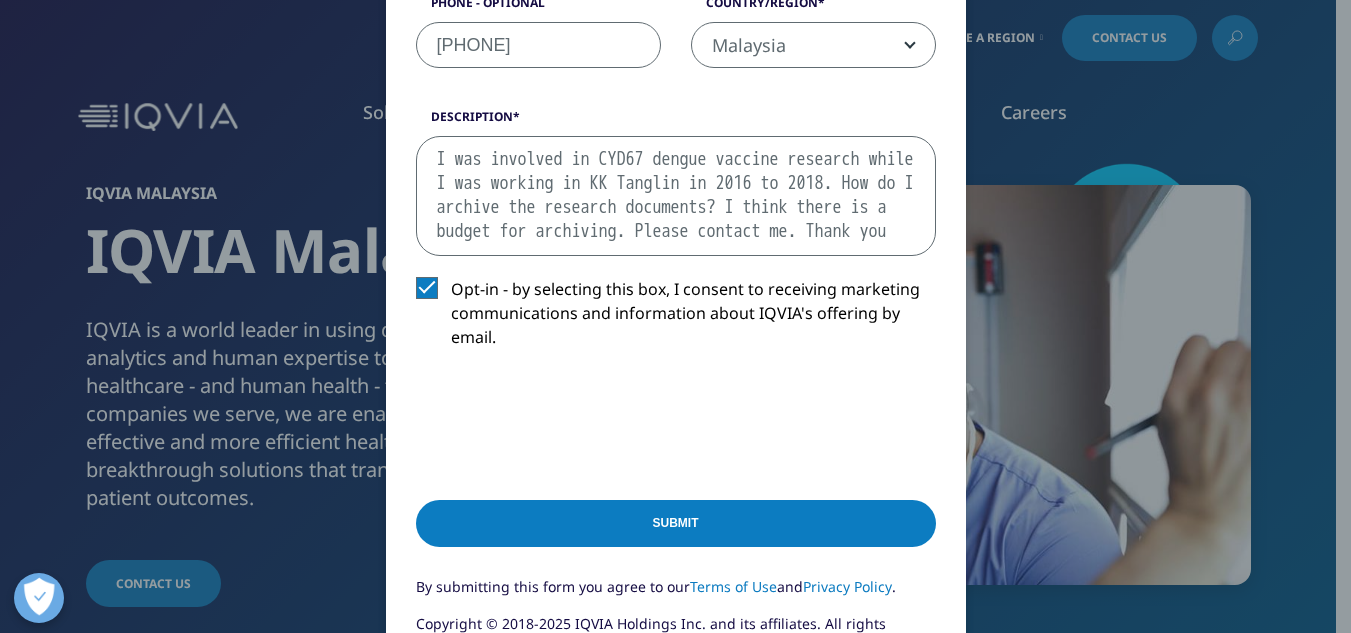 type on "I was involved in CYD67 dengue vaccine research while I was working in KK Tanglin in 2016 to 2018. How do I archive the research documents? I think there is a budget for archiving. Please contact me. Thank you" 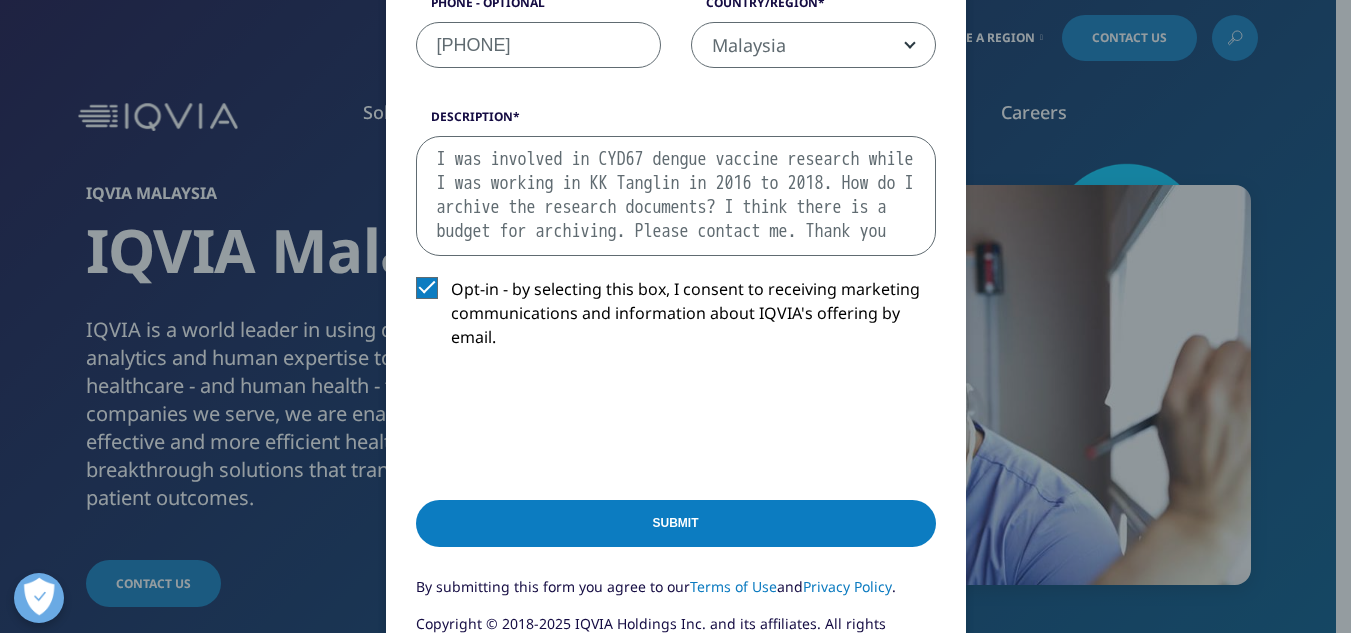 click on "Submit" at bounding box center (676, 523) 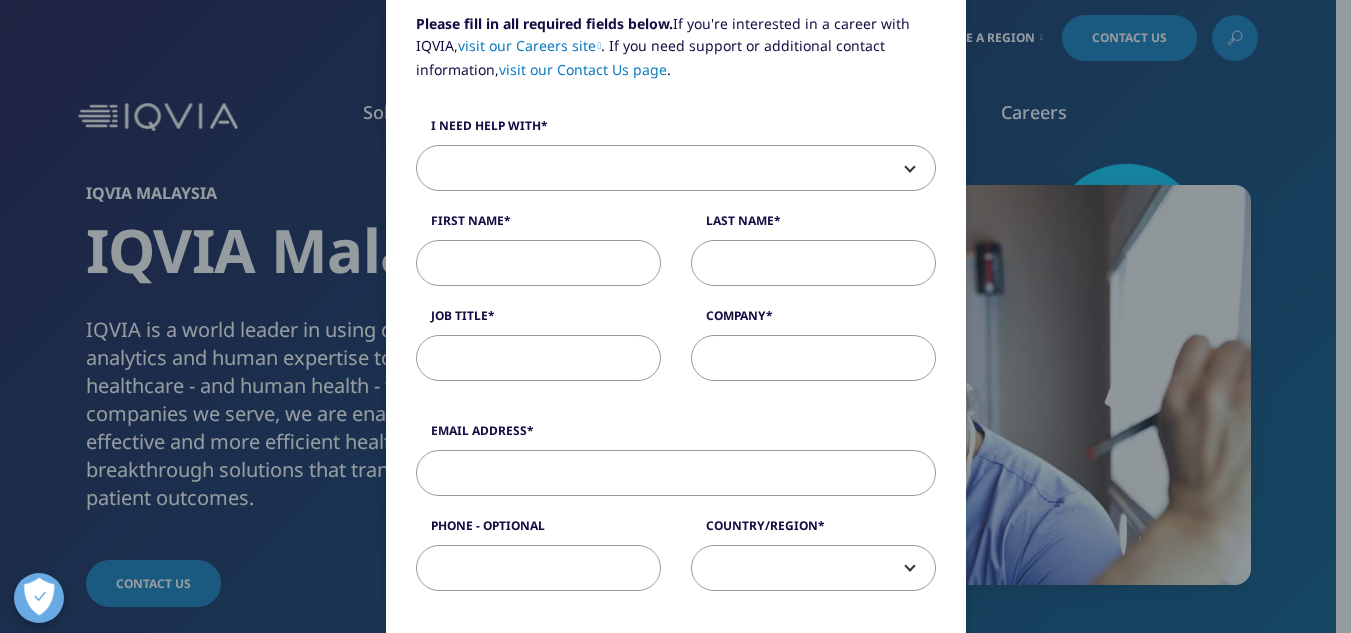 scroll, scrollTop: 229, scrollLeft: 0, axis: vertical 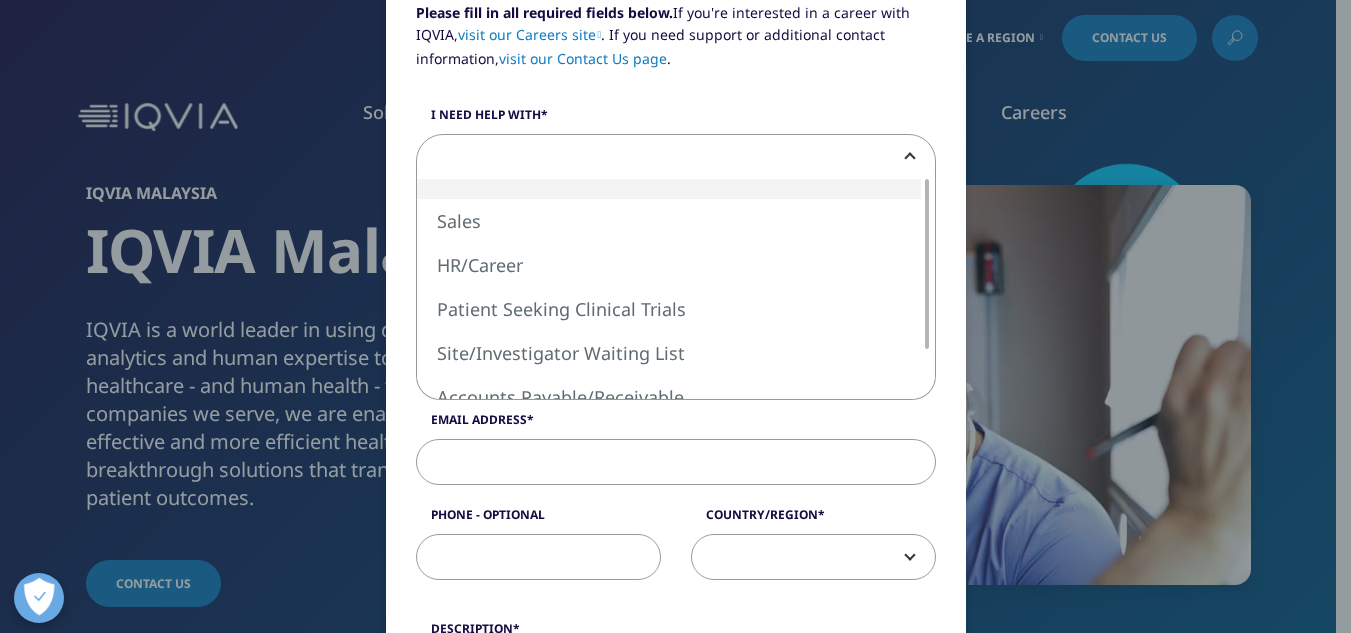 click at bounding box center (906, 157) 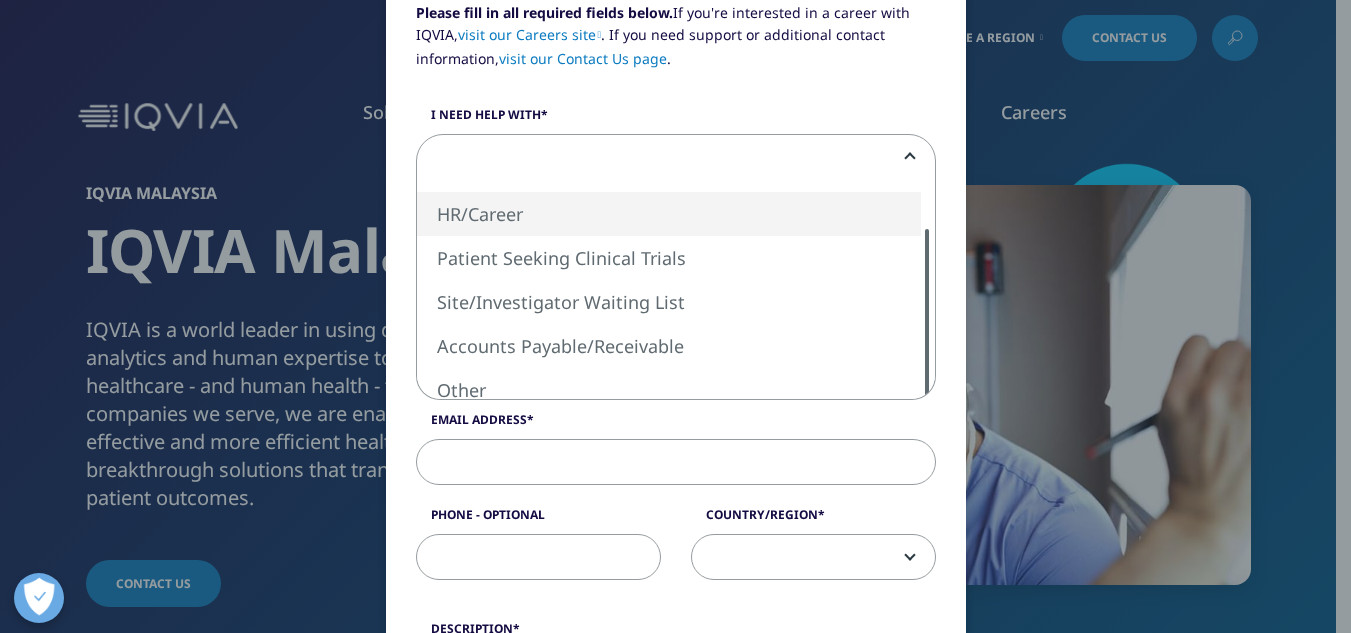 click on "Please fill in all required fields below.  If you're interested in a career with IQVIA,  visit our Careers site . If you need support or additional contact information,  visit our Contact Us page .
I need help with
Sales
HR/Career
Patient Seeking Clinical Trials
Site/Investigator Waiting List
Accounts Payable/Receivable
Other
First Name
Last Name
Job Title
Company
Interest
Analytics Solutions
Global Services (consulting/outsourcing)
Contract Sales and Medical Solutions
Data and Insights
Real World Solutions
Research and Development Solutions
Technology Solutions
Commercialization
Safety, Regulatory, Quality, Commercial Compliance and Med Info
Email Address
Phone - Optional
Country/Region" at bounding box center (676, 593) 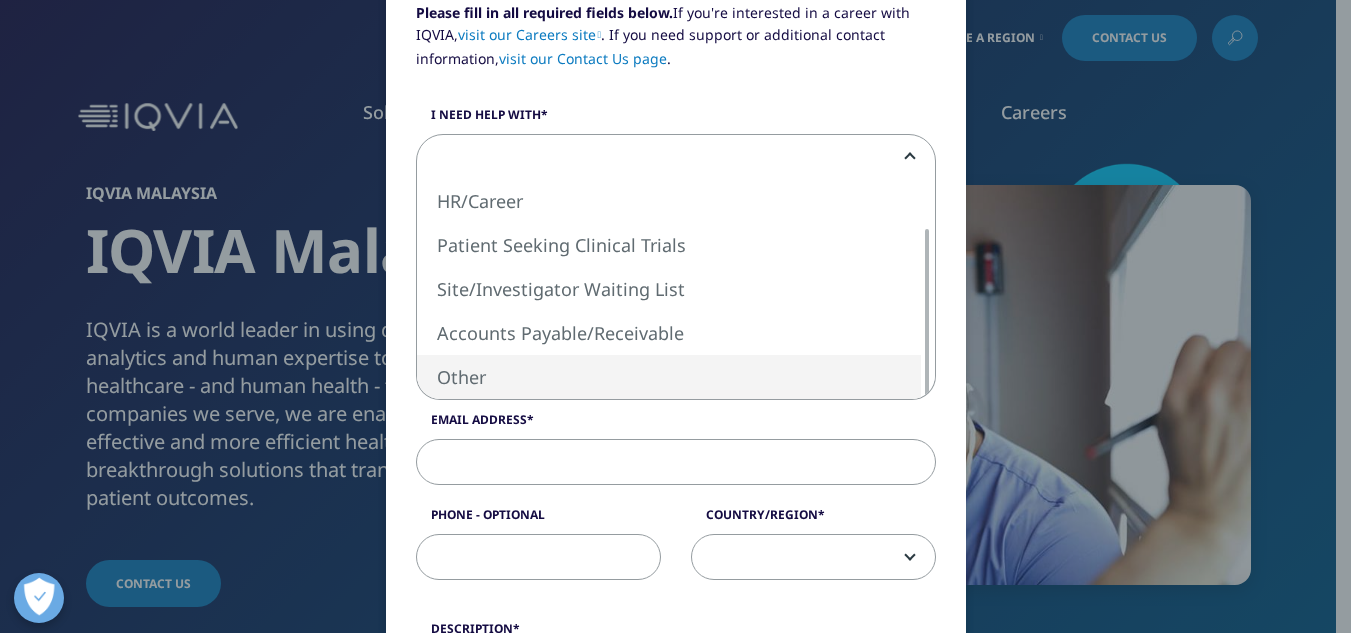 select on "Other" 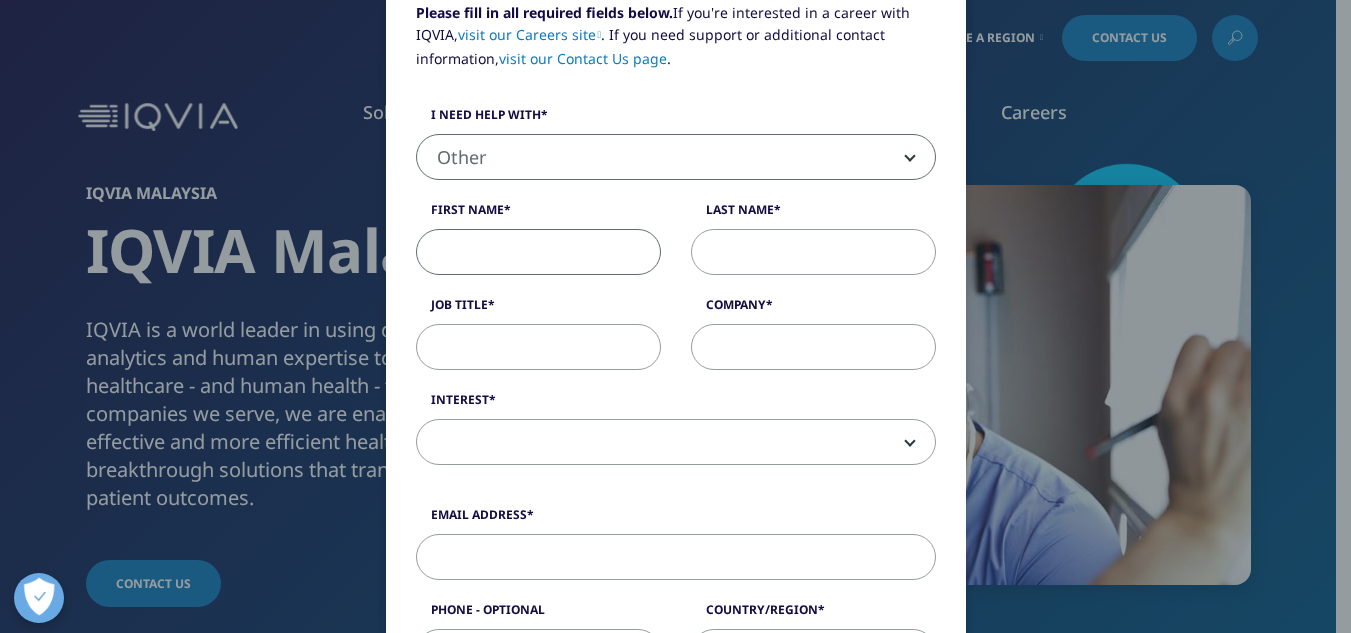 click on "First Name" at bounding box center (538, 252) 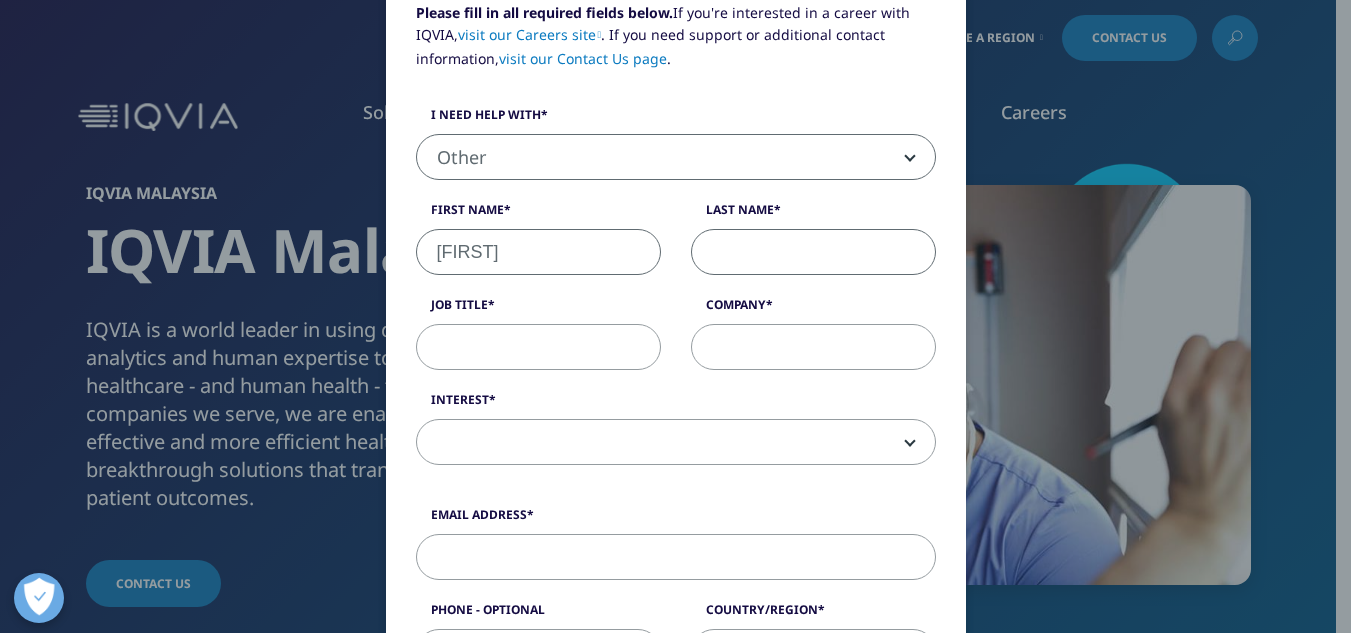 click on "Last Name" at bounding box center [813, 252] 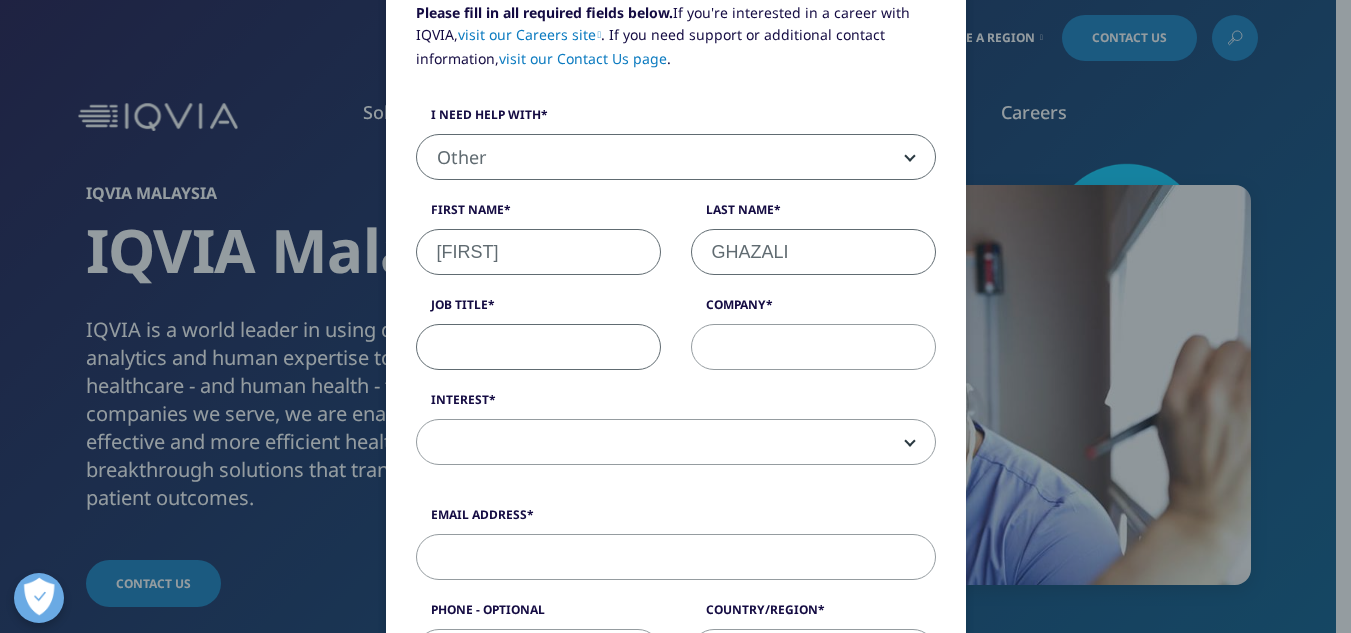 click on "Job Title" at bounding box center (538, 347) 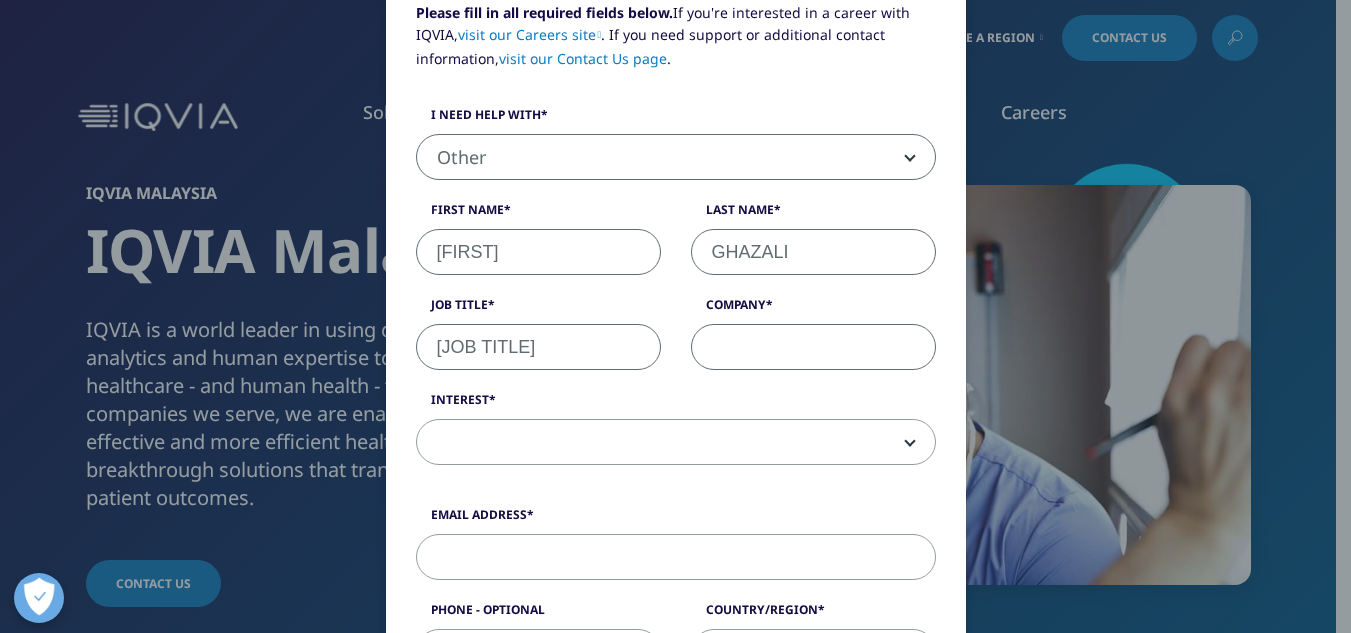 click on "Company" at bounding box center (813, 347) 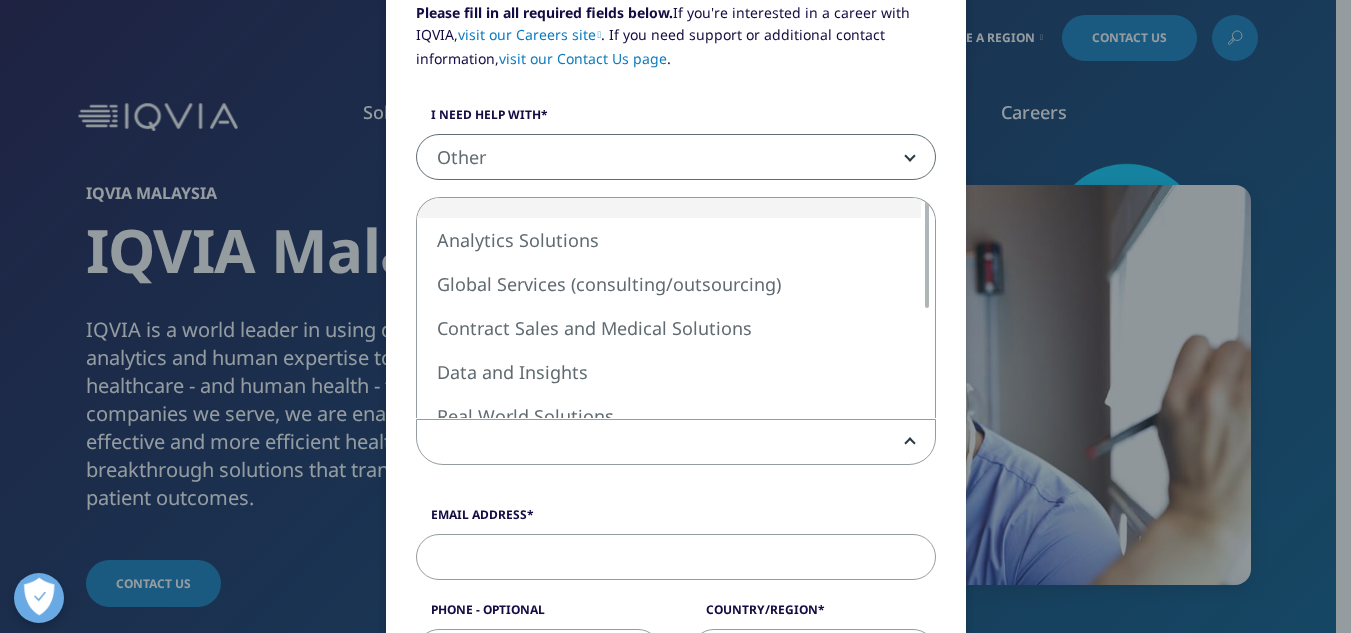 click at bounding box center (676, 443) 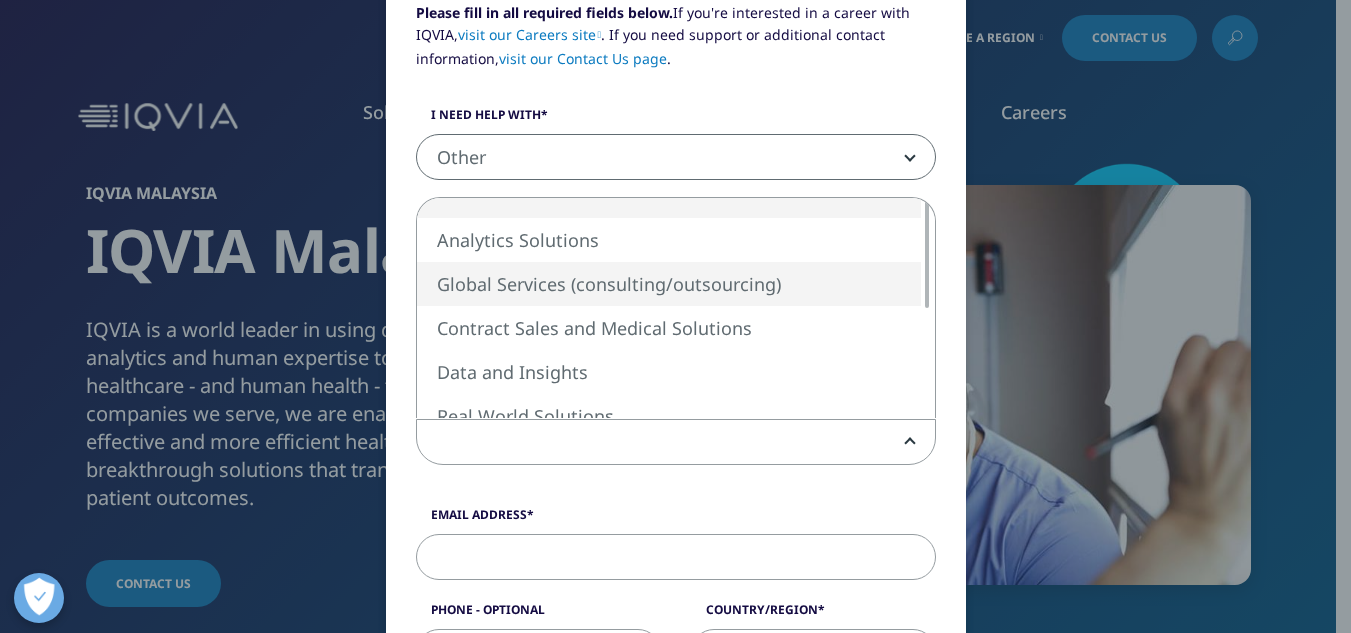select on "Global Services" 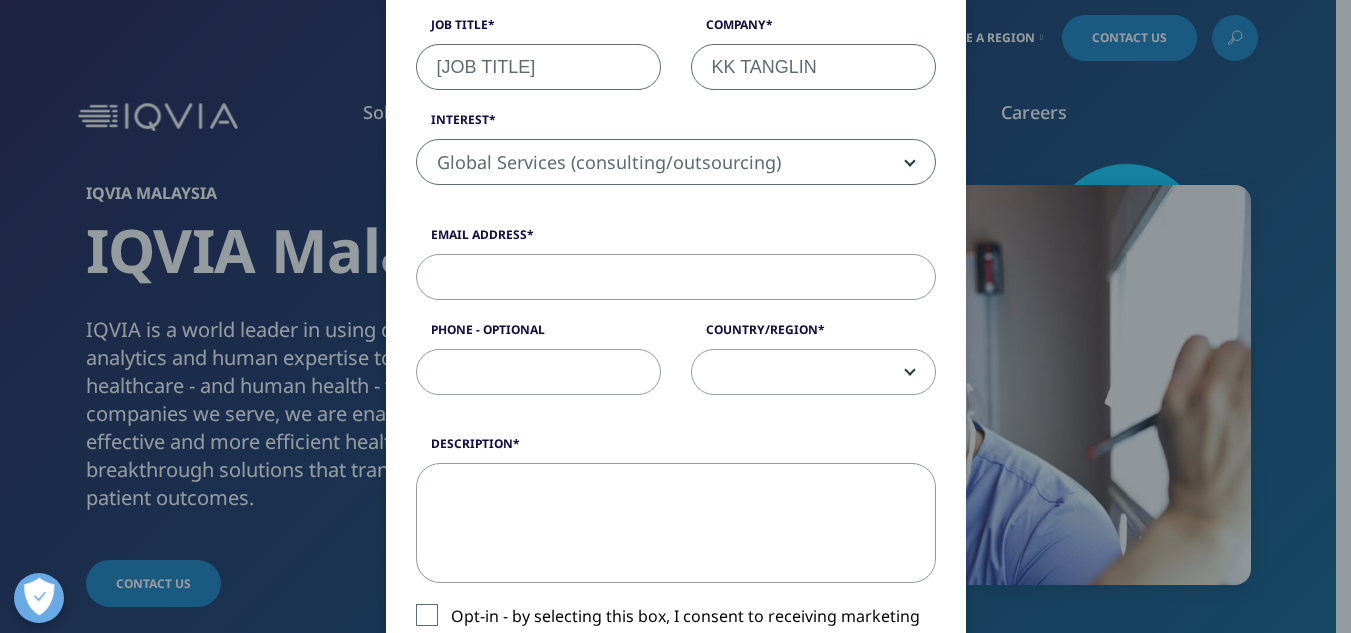 scroll, scrollTop: 550, scrollLeft: 0, axis: vertical 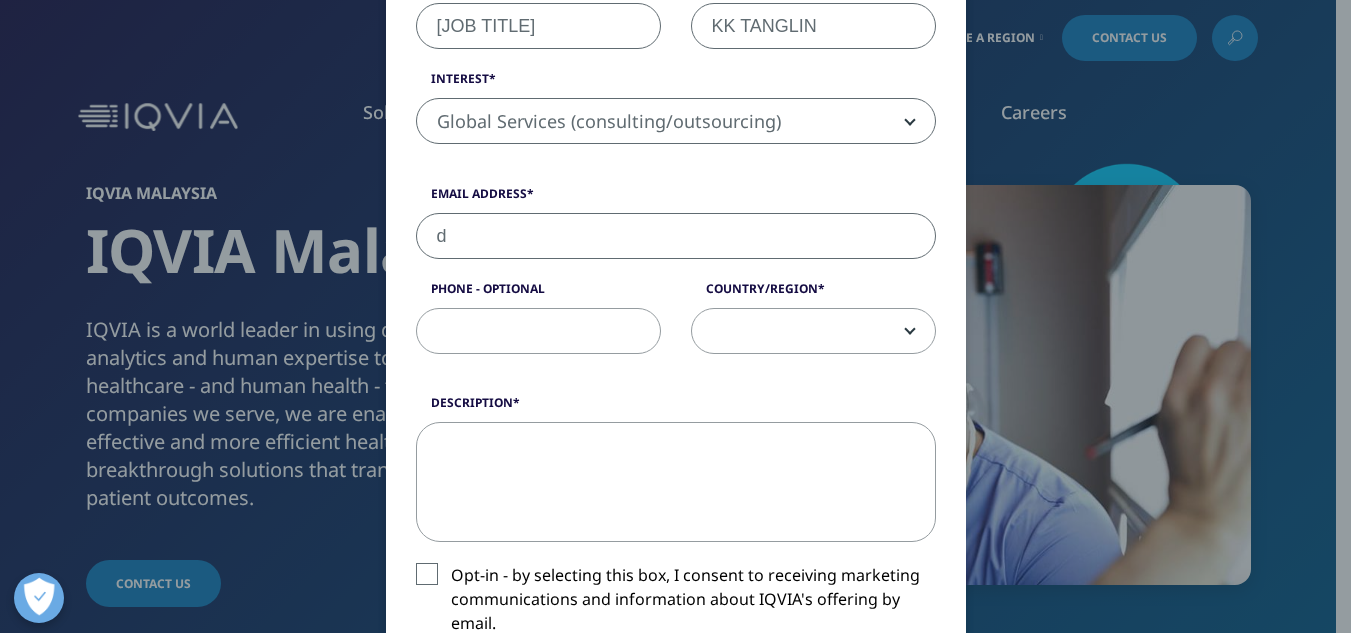 click on "d" at bounding box center [676, 236] 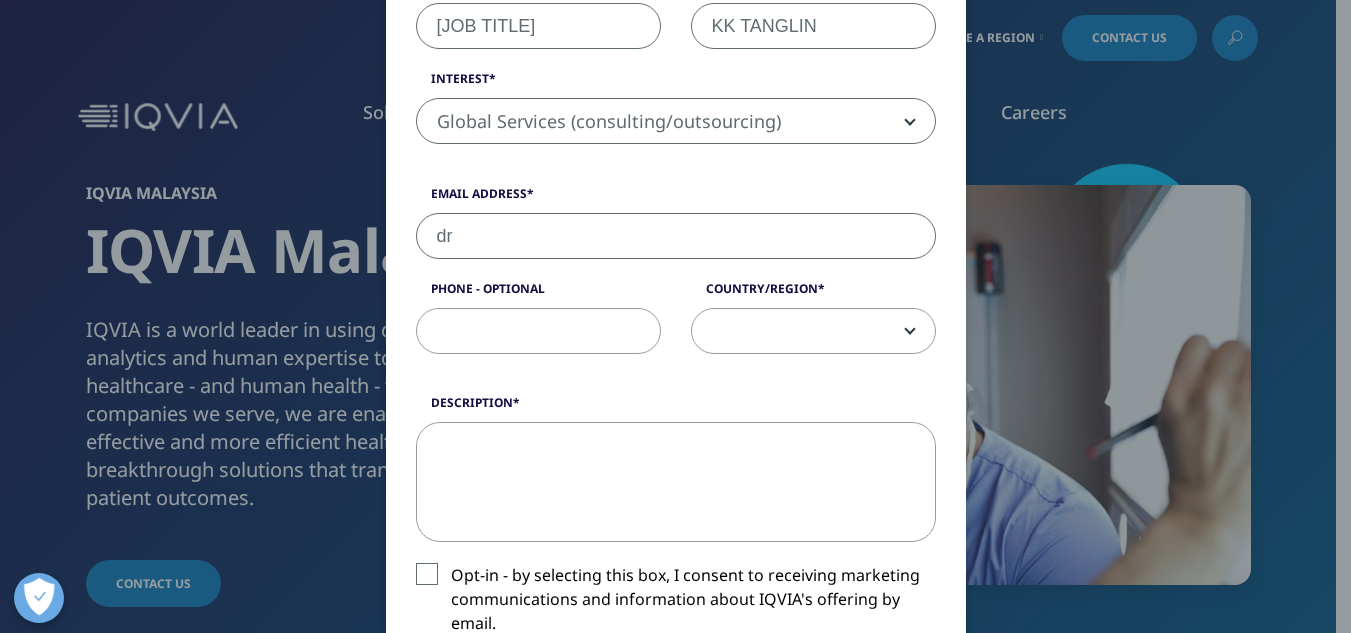 type on "[EMAIL]" 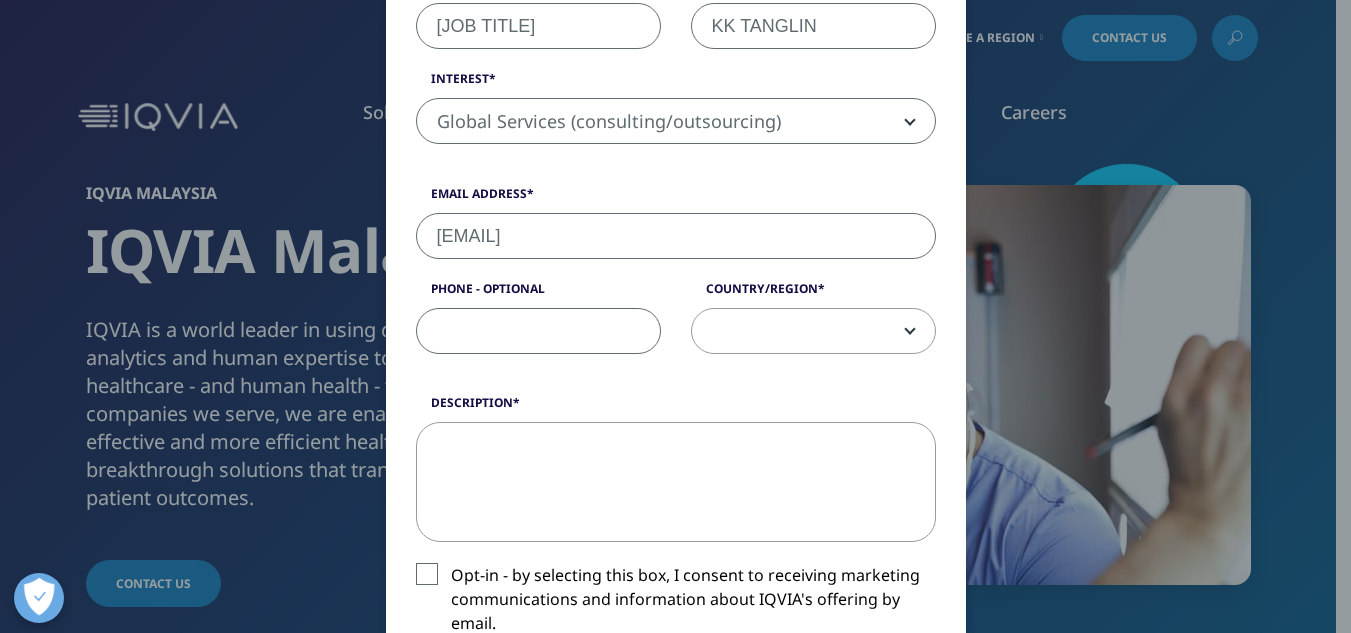 click on "Phone - Optional" at bounding box center (538, 331) 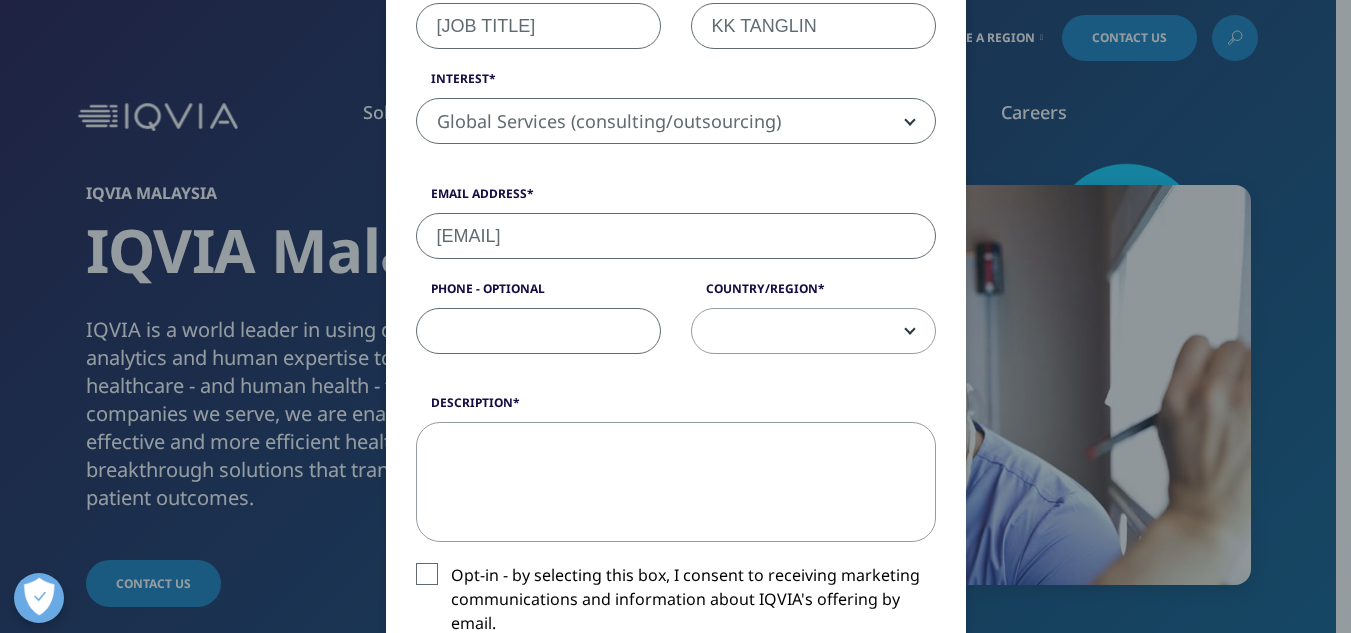 type on "[PHONE]" 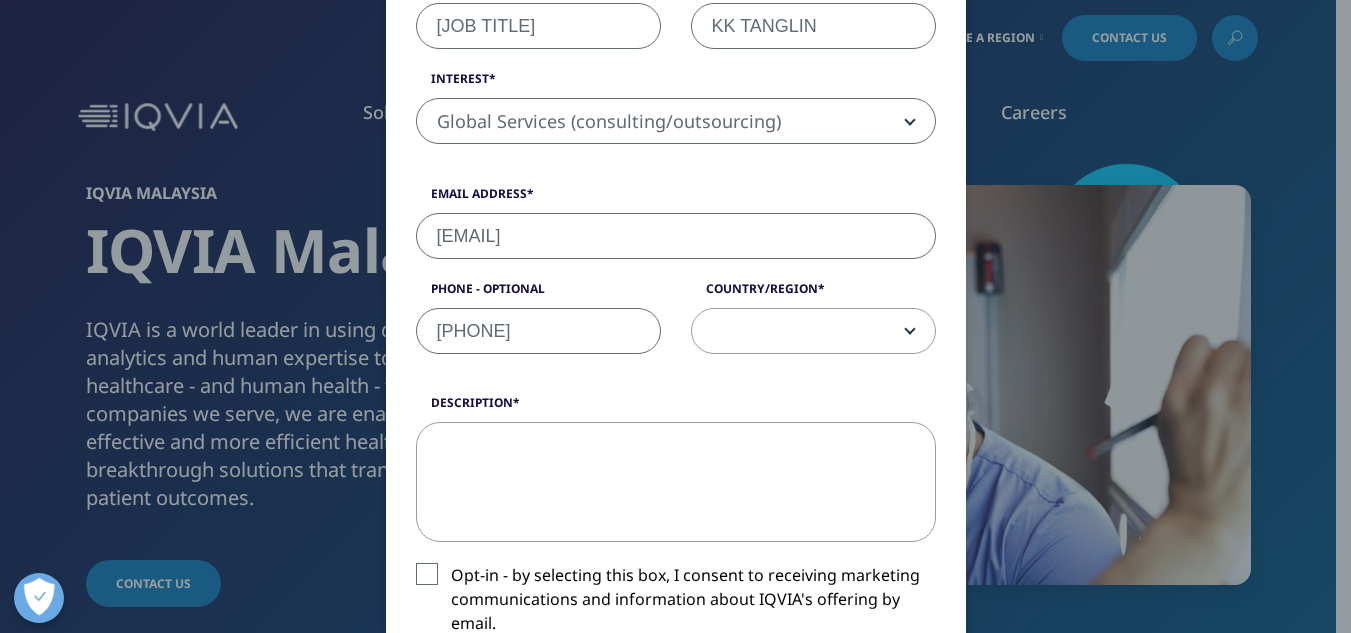 click at bounding box center (813, 332) 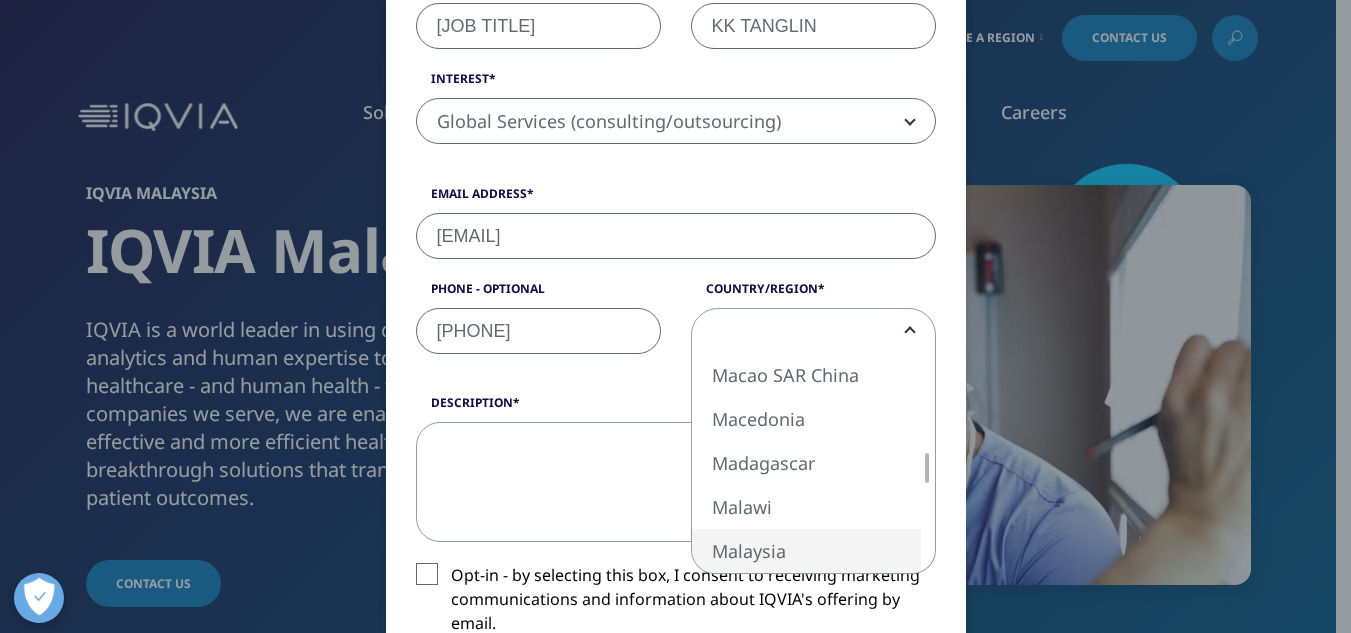 select on "Malaysia" 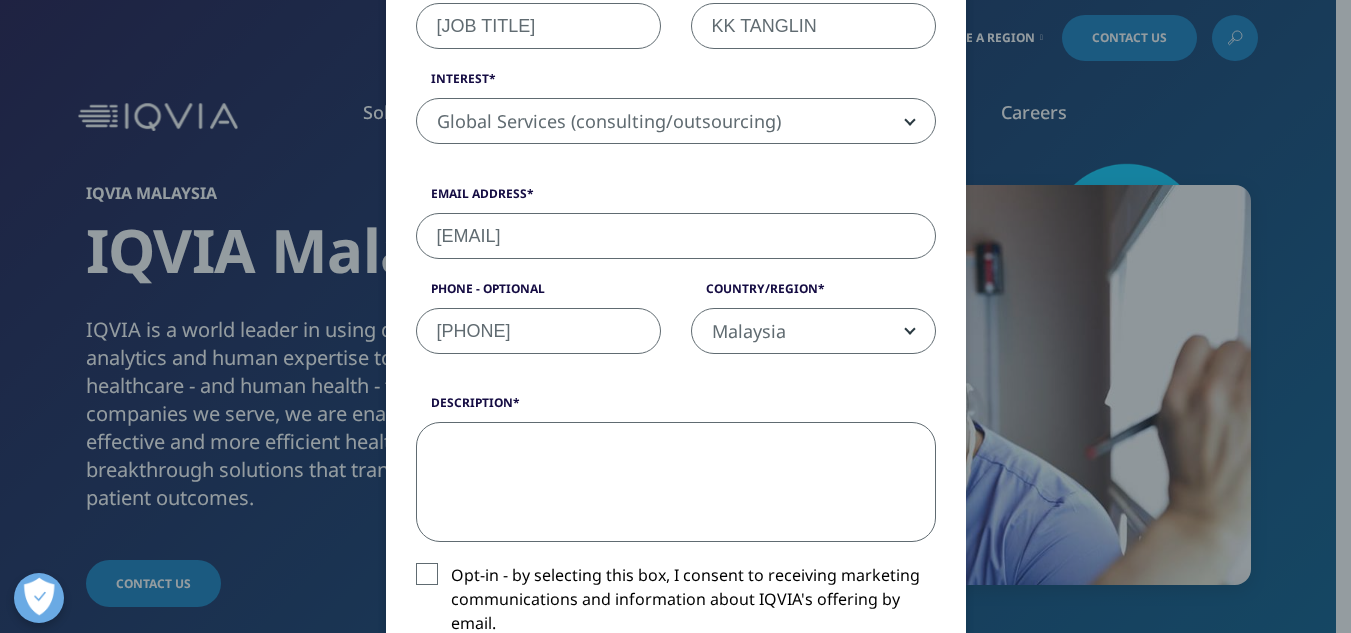 click on "Description" at bounding box center (676, 482) 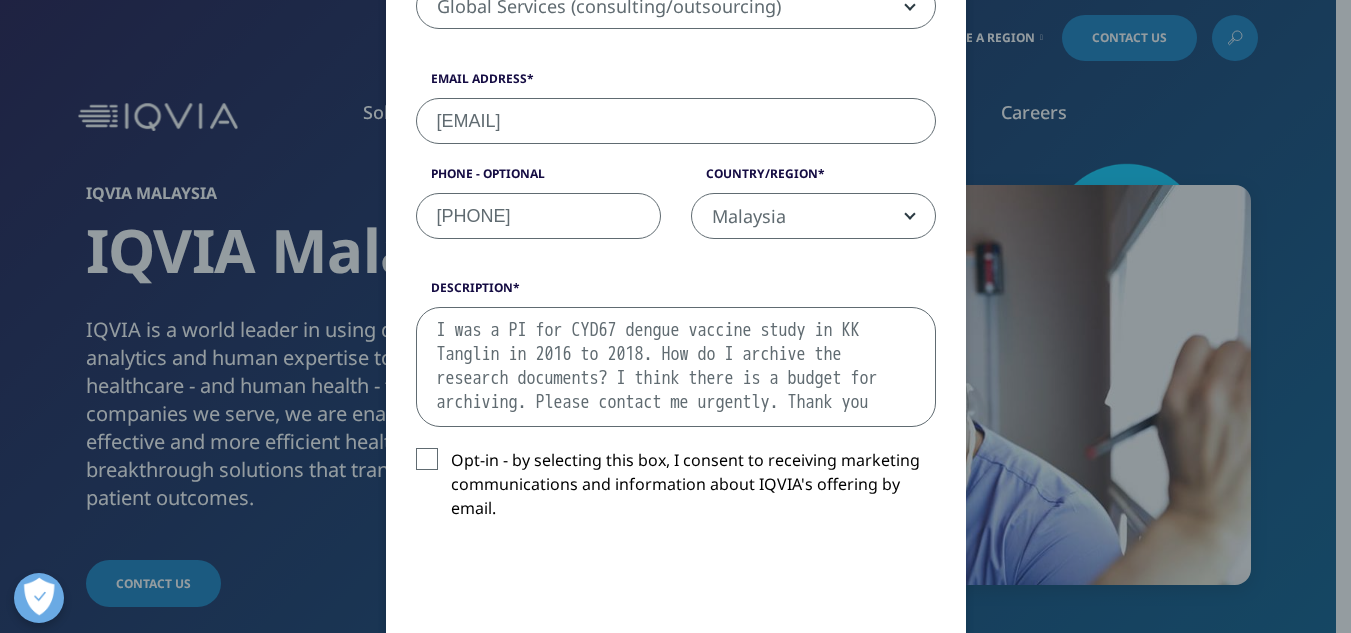 scroll, scrollTop: 741, scrollLeft: 0, axis: vertical 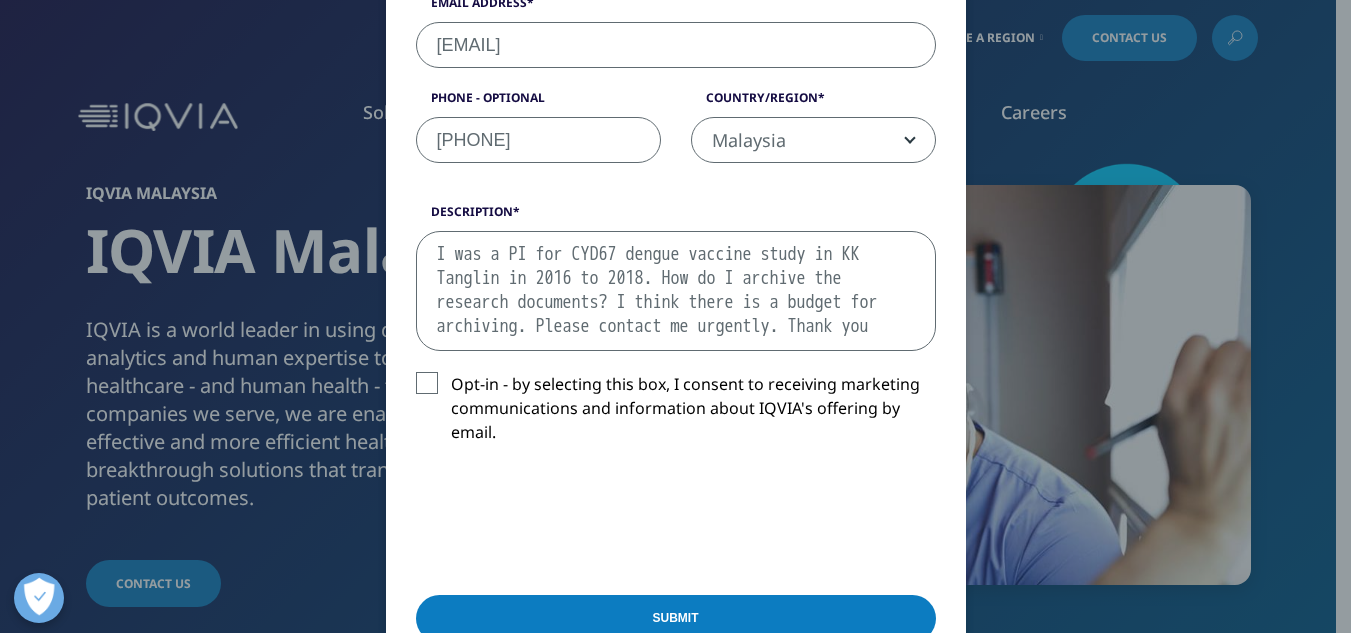 type on "I was a PI for CYD67 dengue vaccine study in KK Tanglin in 2016 to 2018. How do I archive the research documents? I think there is a budget for archiving. Please contact me urgently. Thank you" 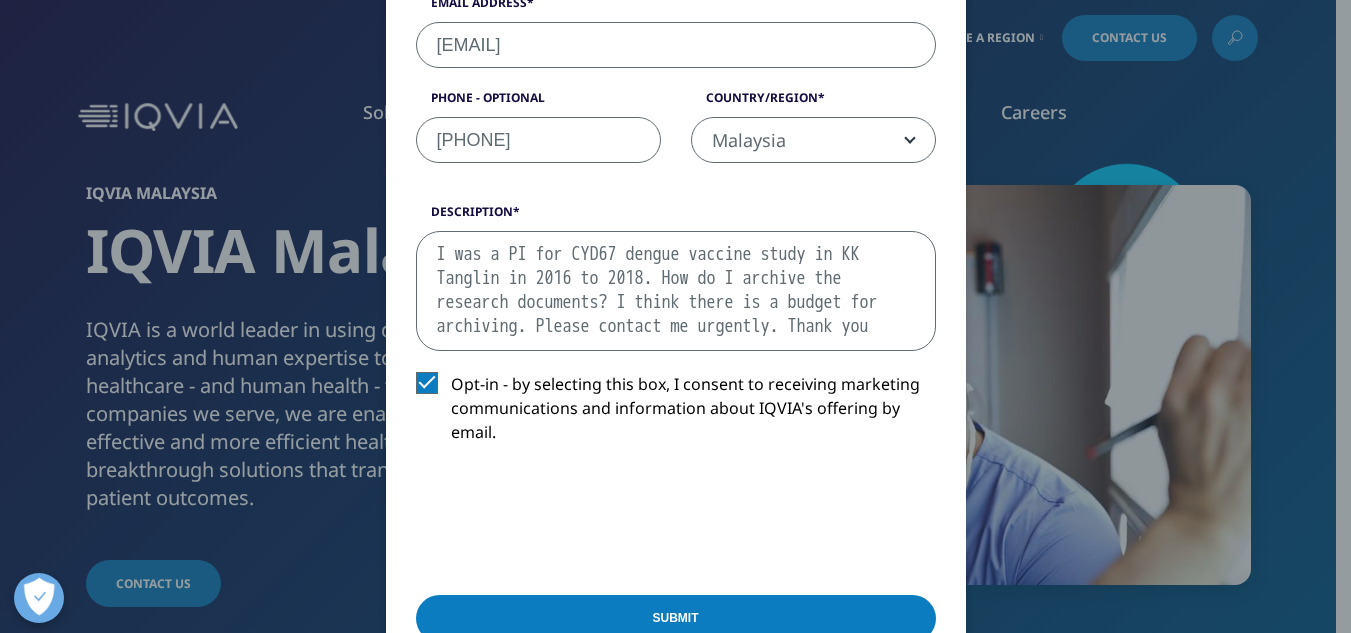 click on "Submit" at bounding box center [676, 618] 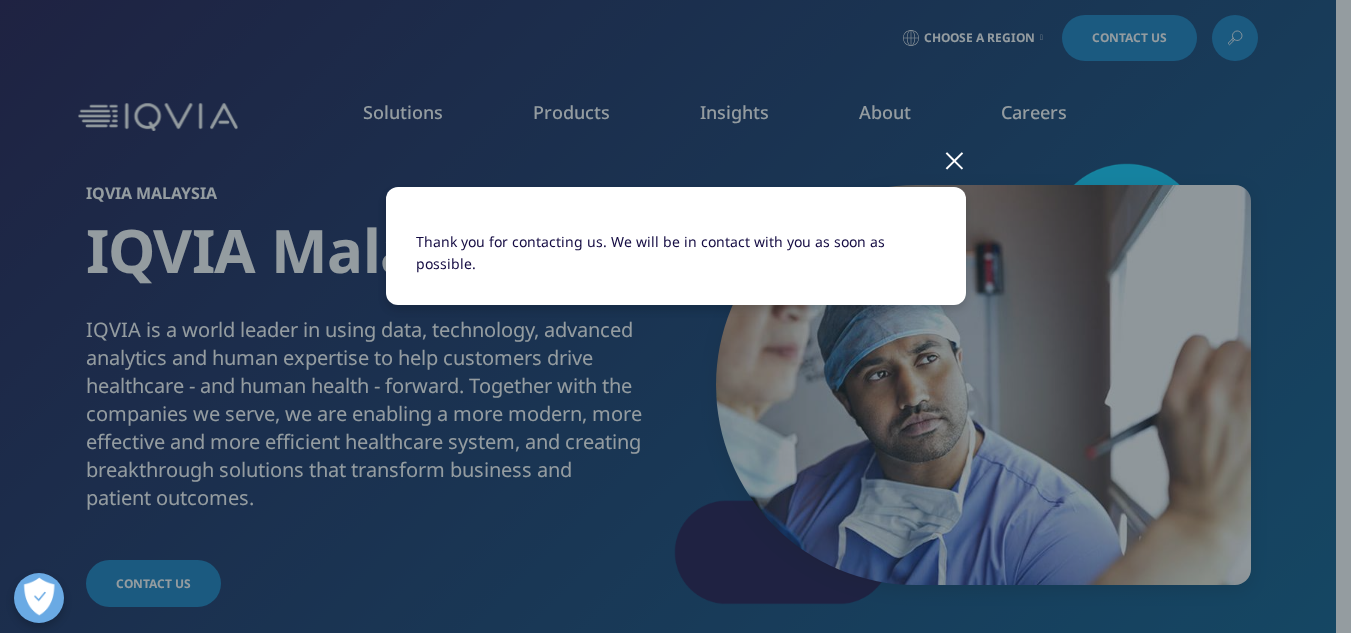 scroll, scrollTop: 0, scrollLeft: 0, axis: both 